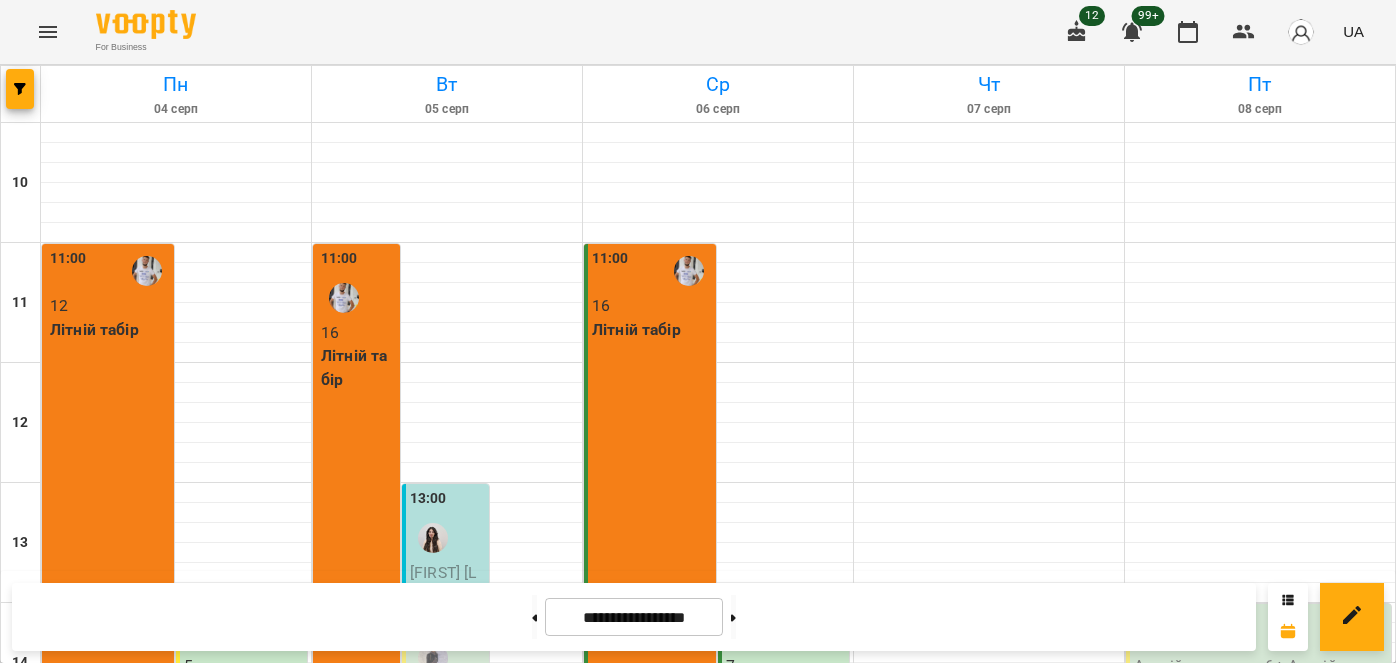 scroll, scrollTop: 0, scrollLeft: 0, axis: both 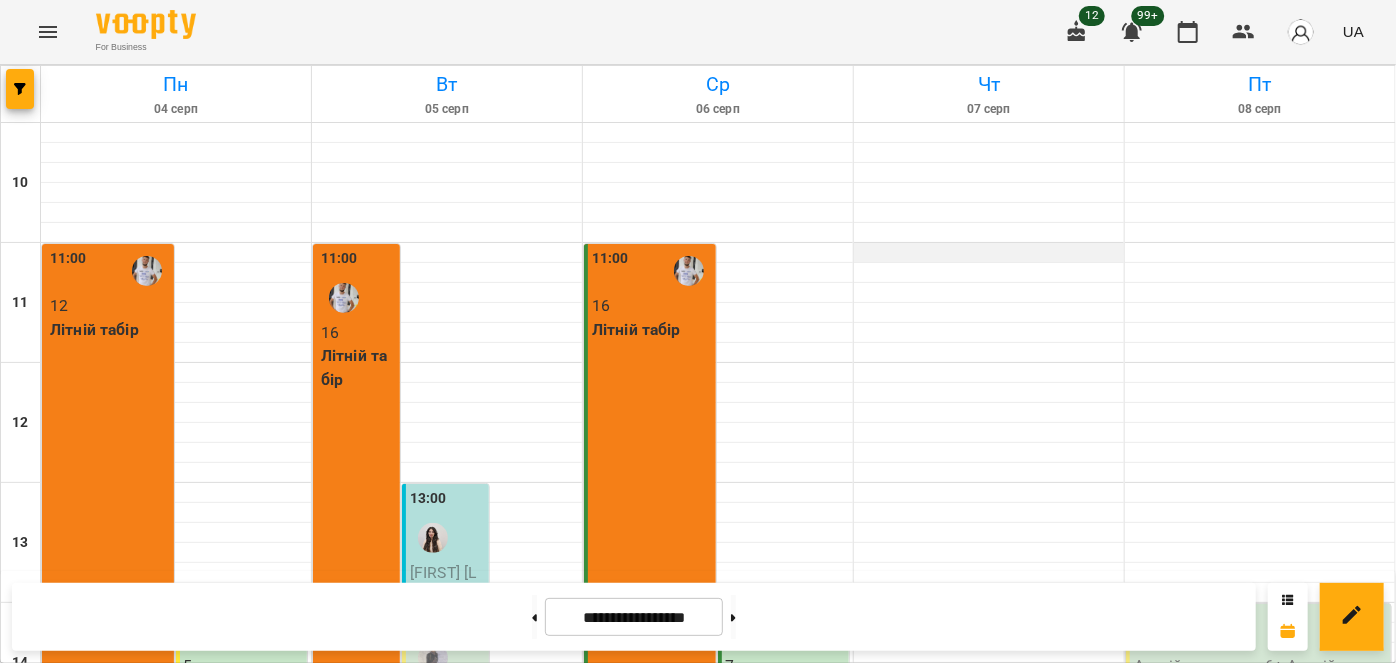 click at bounding box center (989, 253) 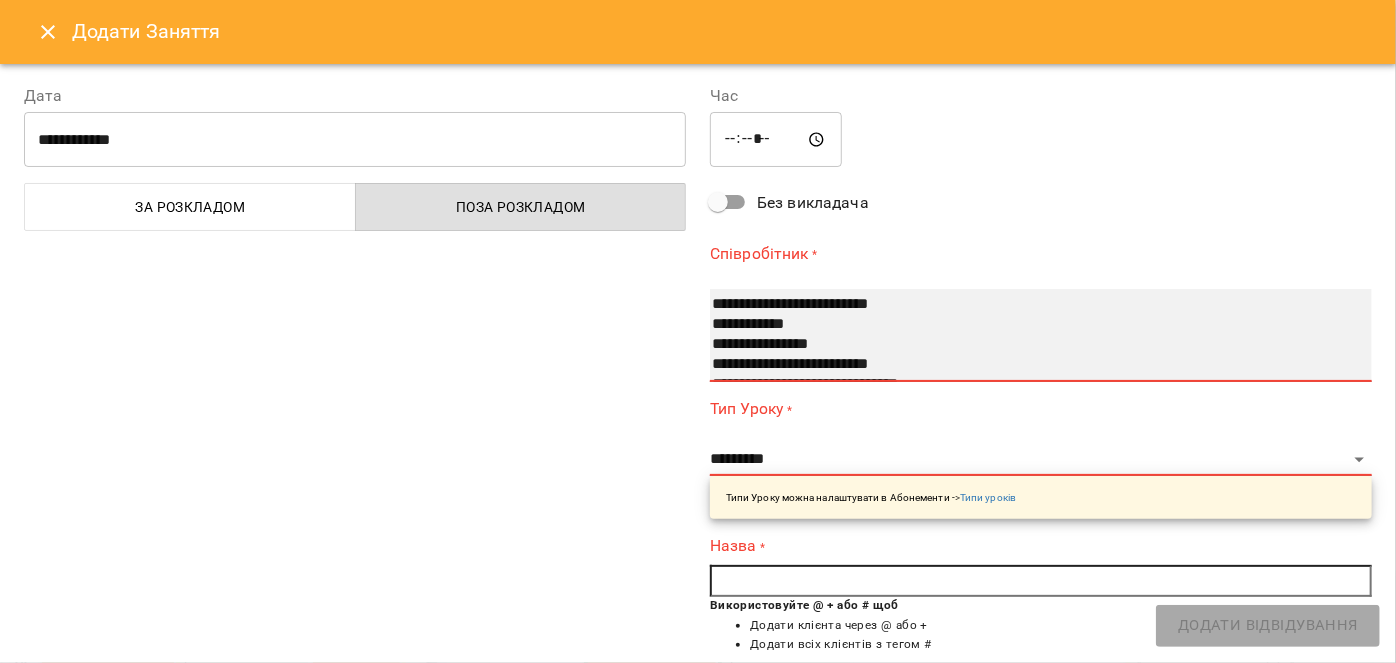 select on "**********" 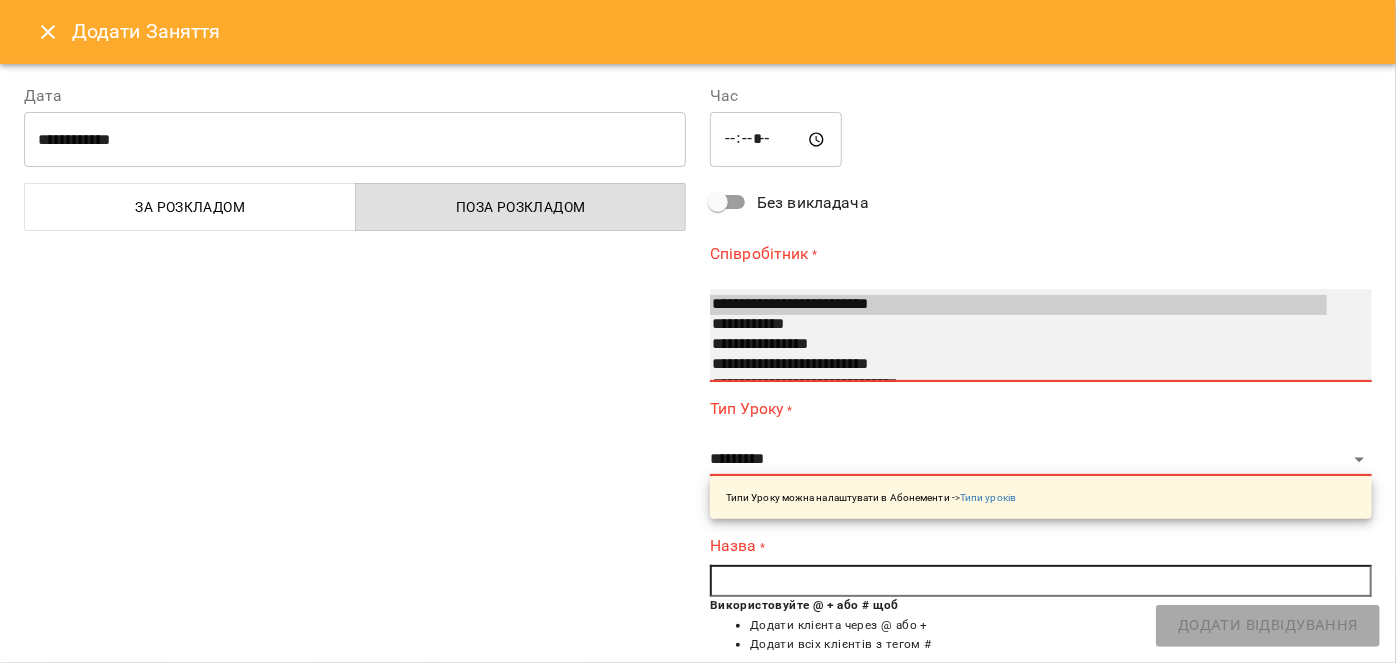 click on "**********" at bounding box center (1018, 365) 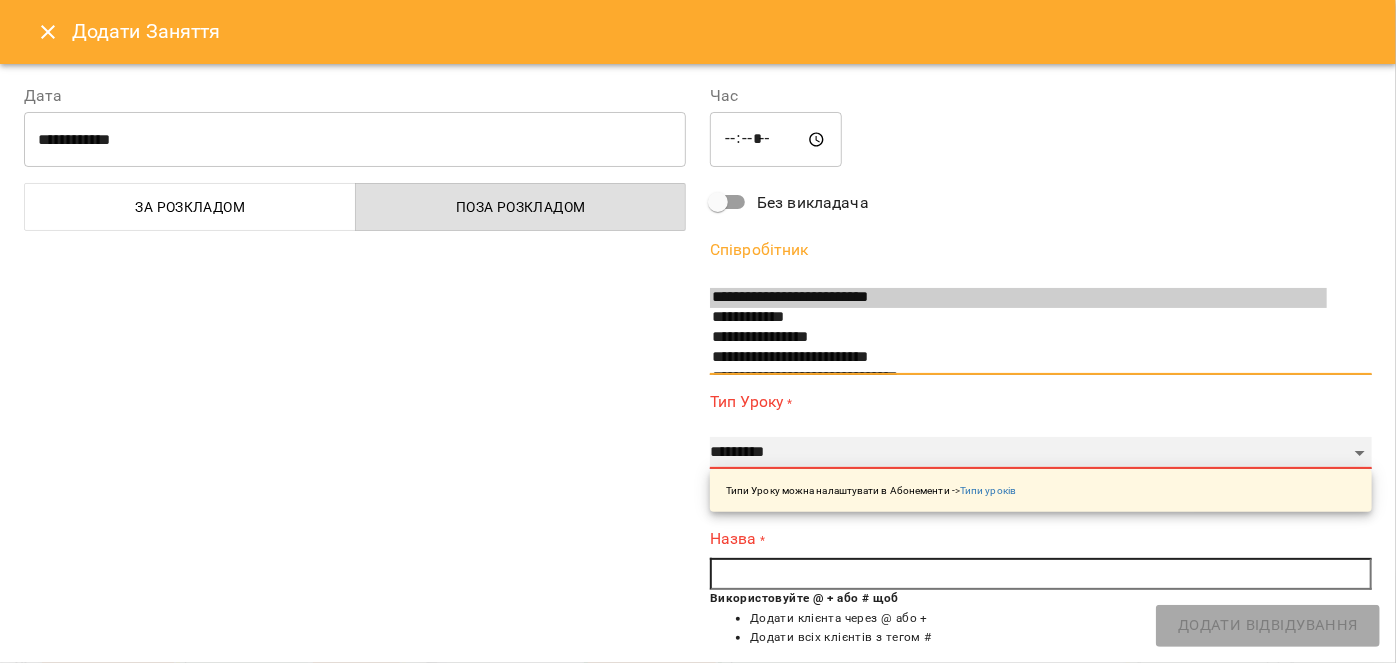 click on "**********" at bounding box center (1041, 453) 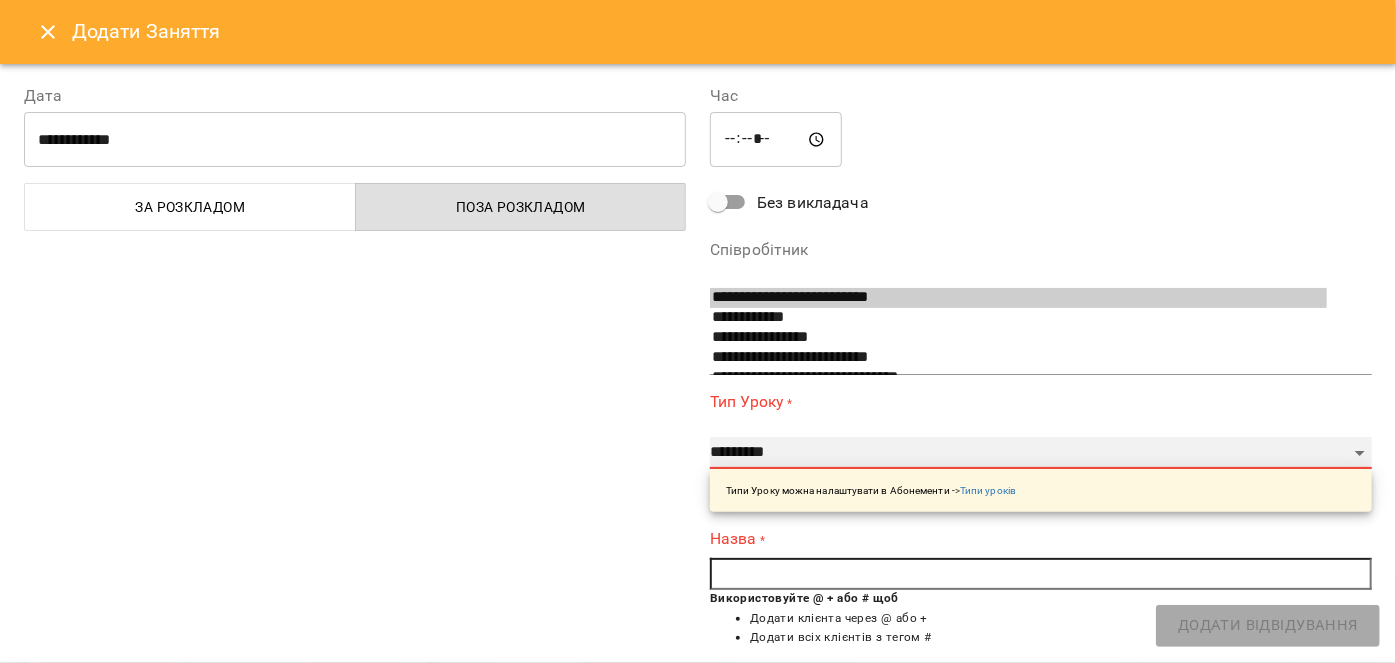 select on "**********" 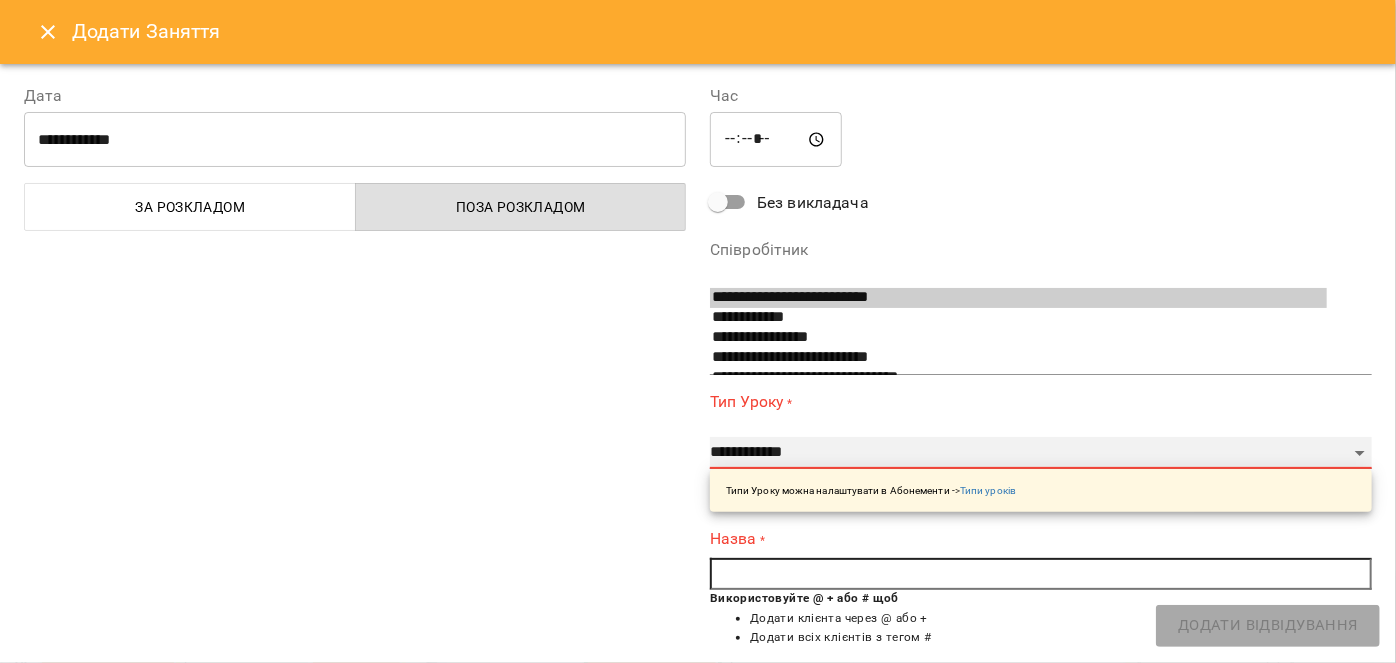 click on "**********" at bounding box center (1041, 453) 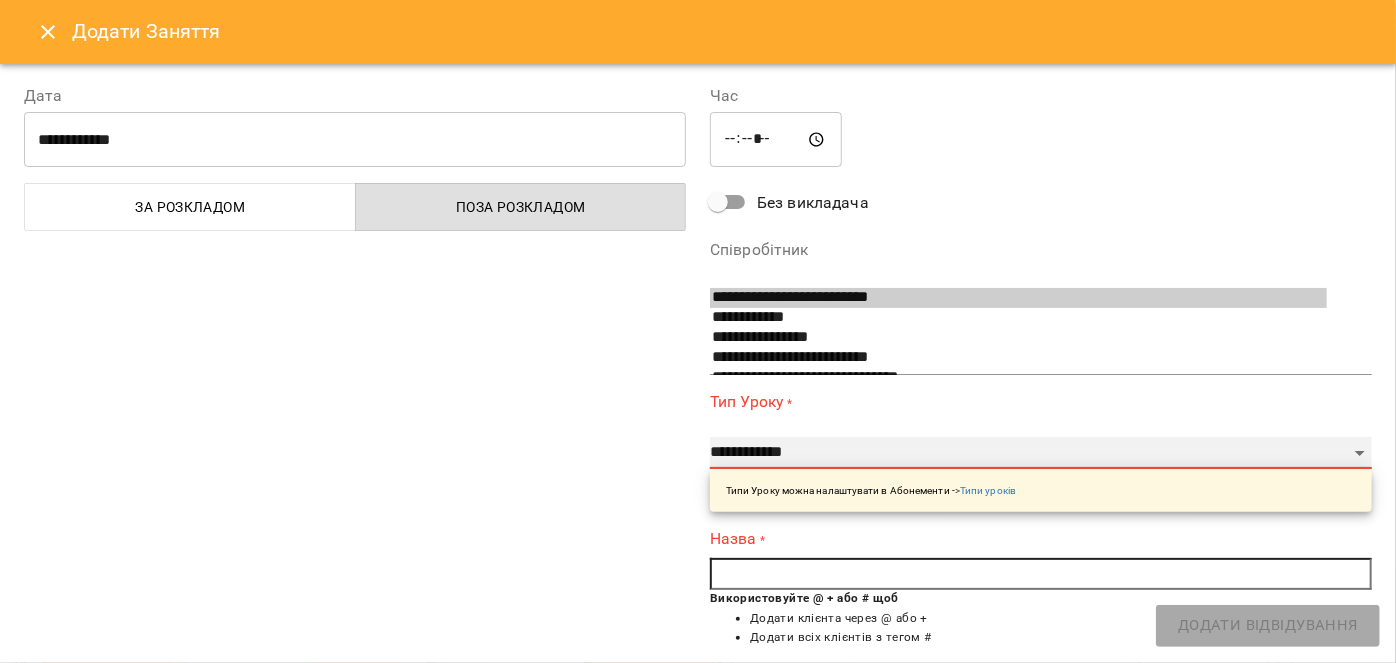 type on "***" 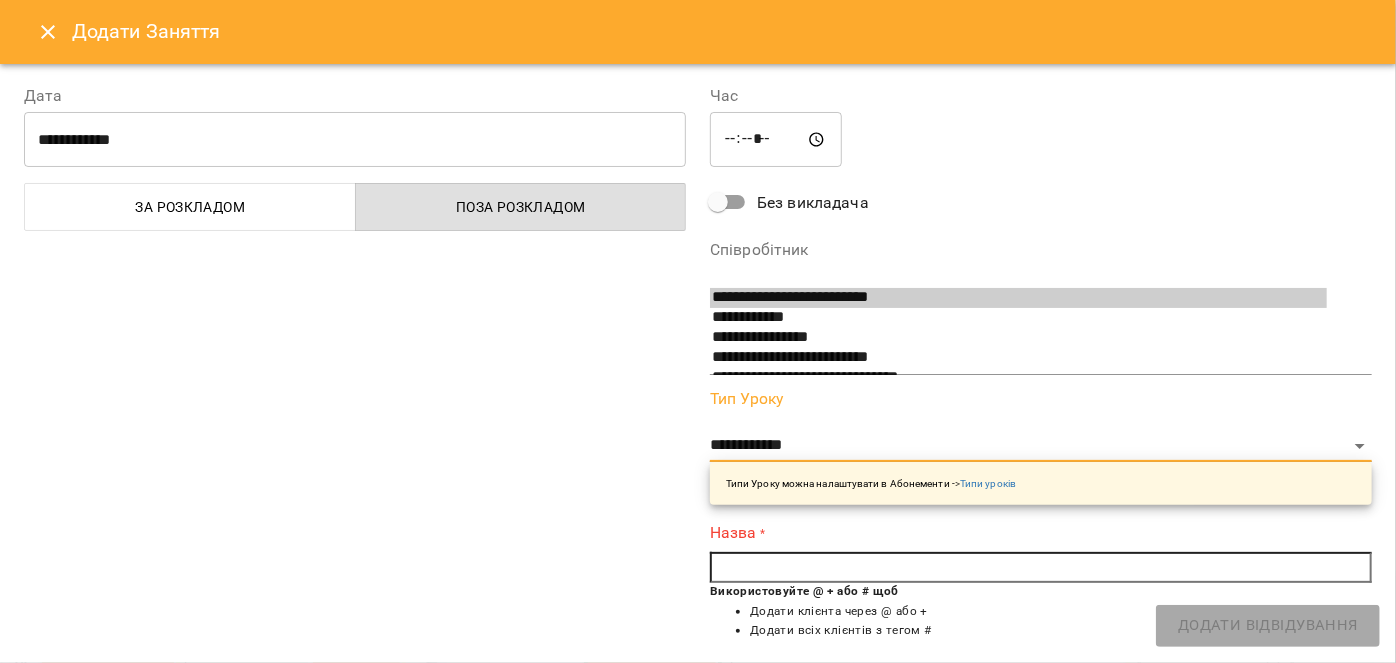 click at bounding box center (1041, 568) 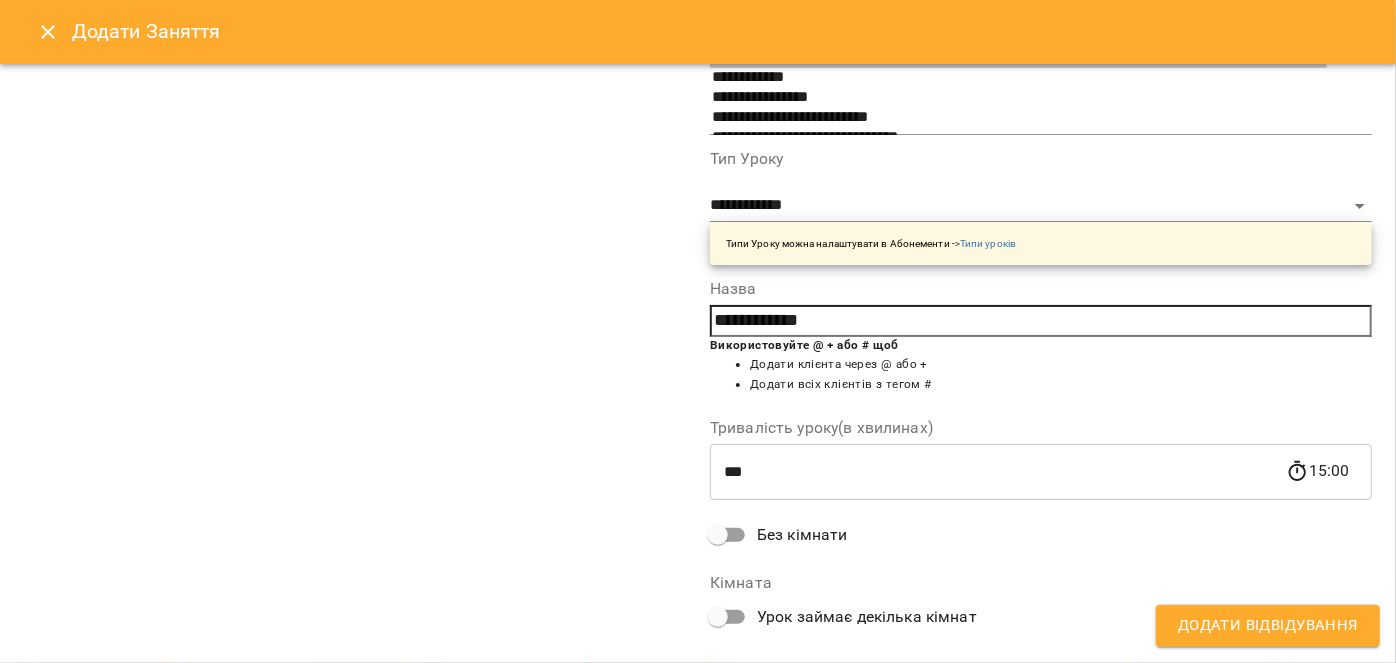scroll, scrollTop: 272, scrollLeft: 0, axis: vertical 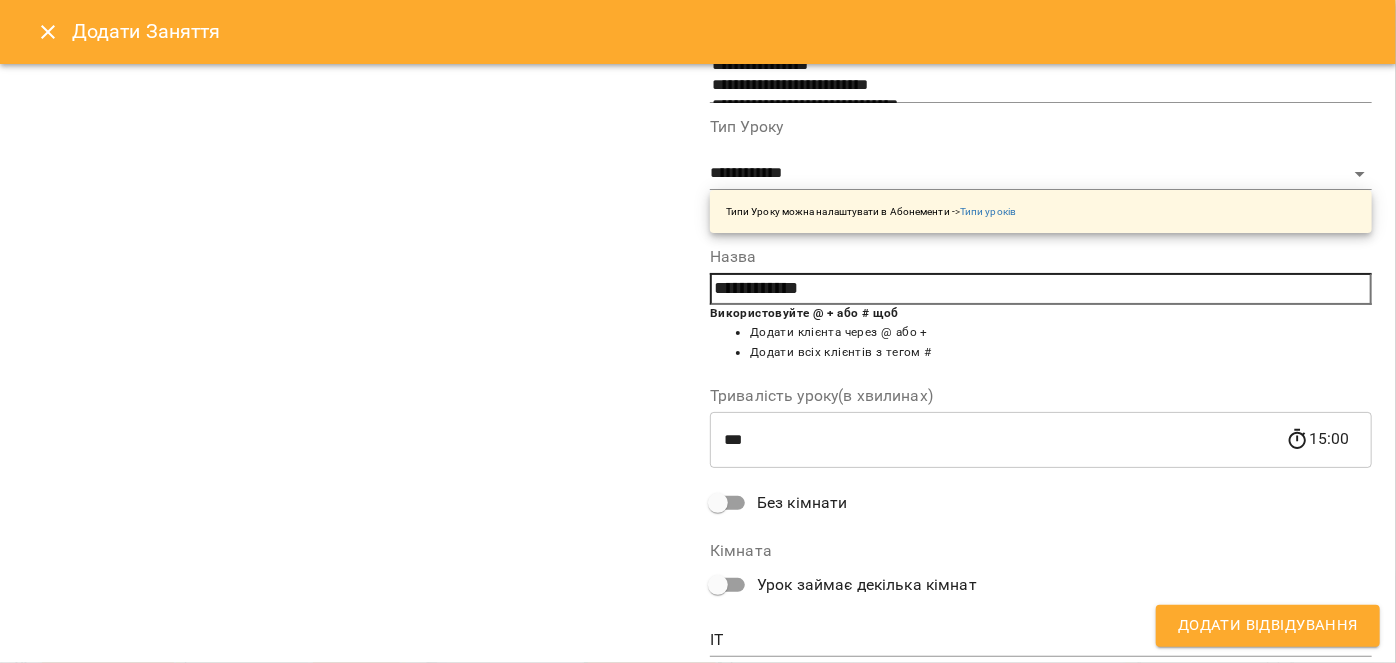 type on "**********" 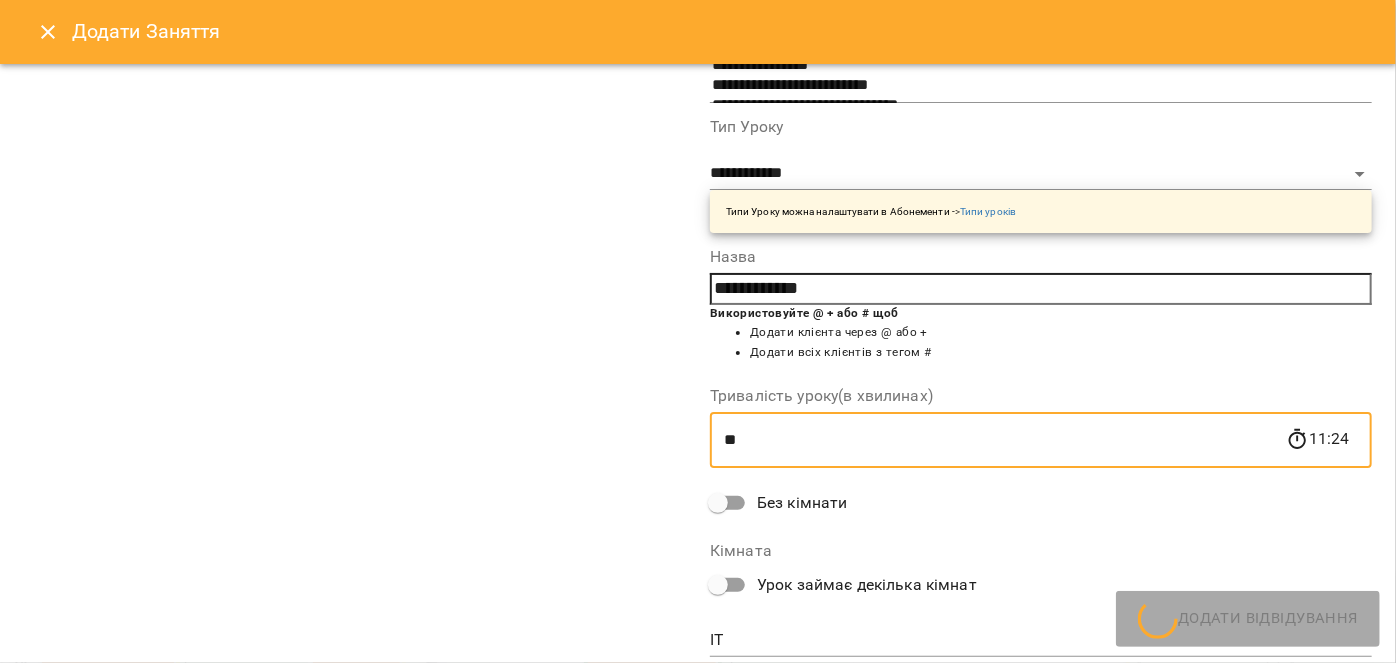 type on "*" 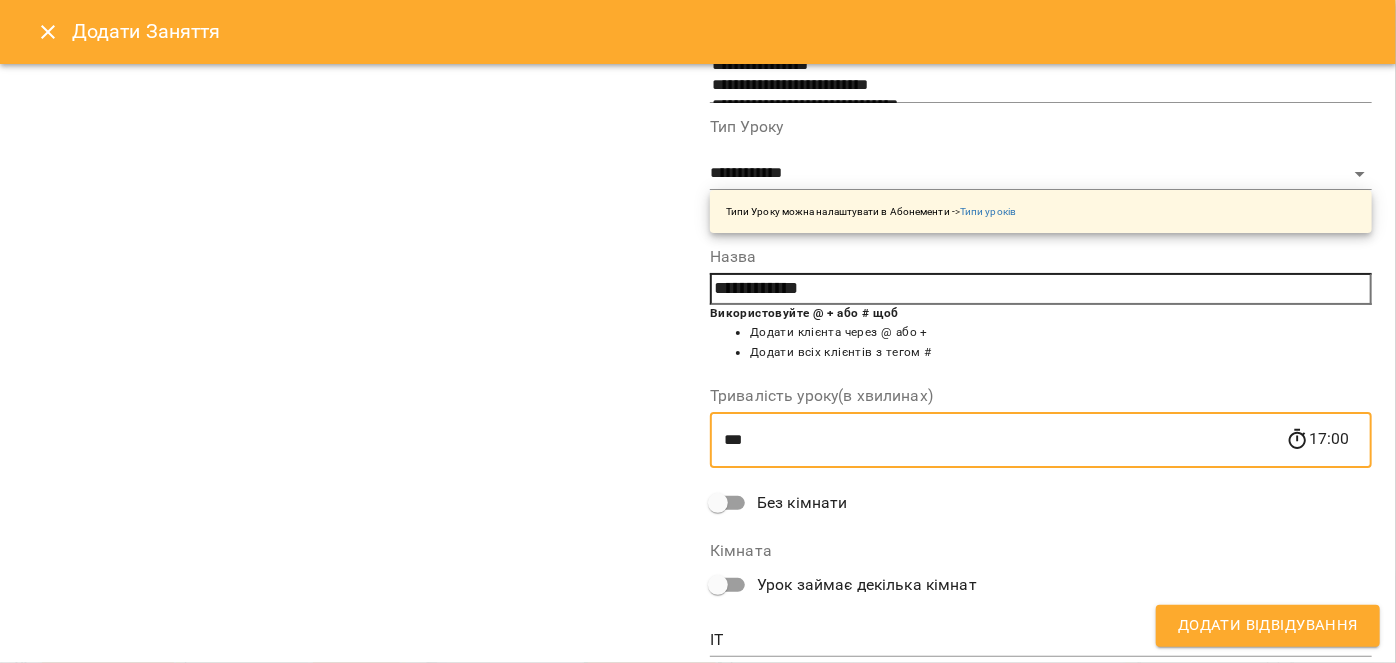 type on "***" 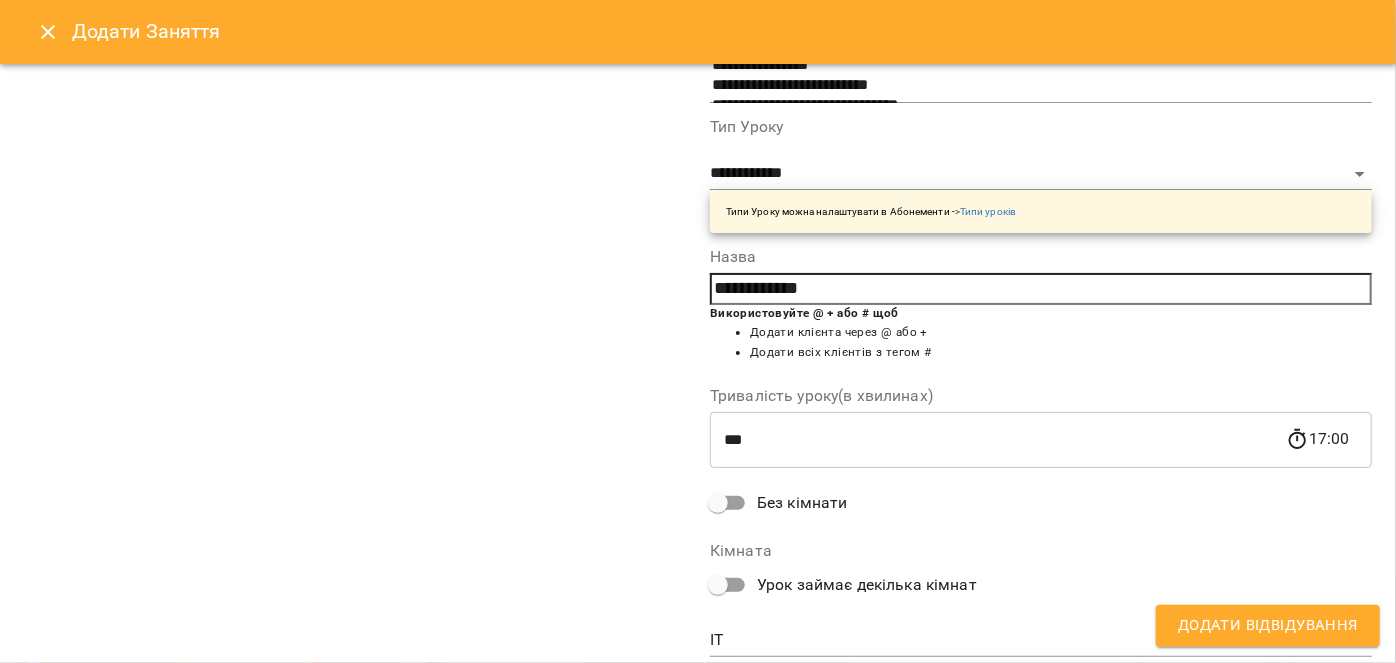 scroll, scrollTop: 333, scrollLeft: 0, axis: vertical 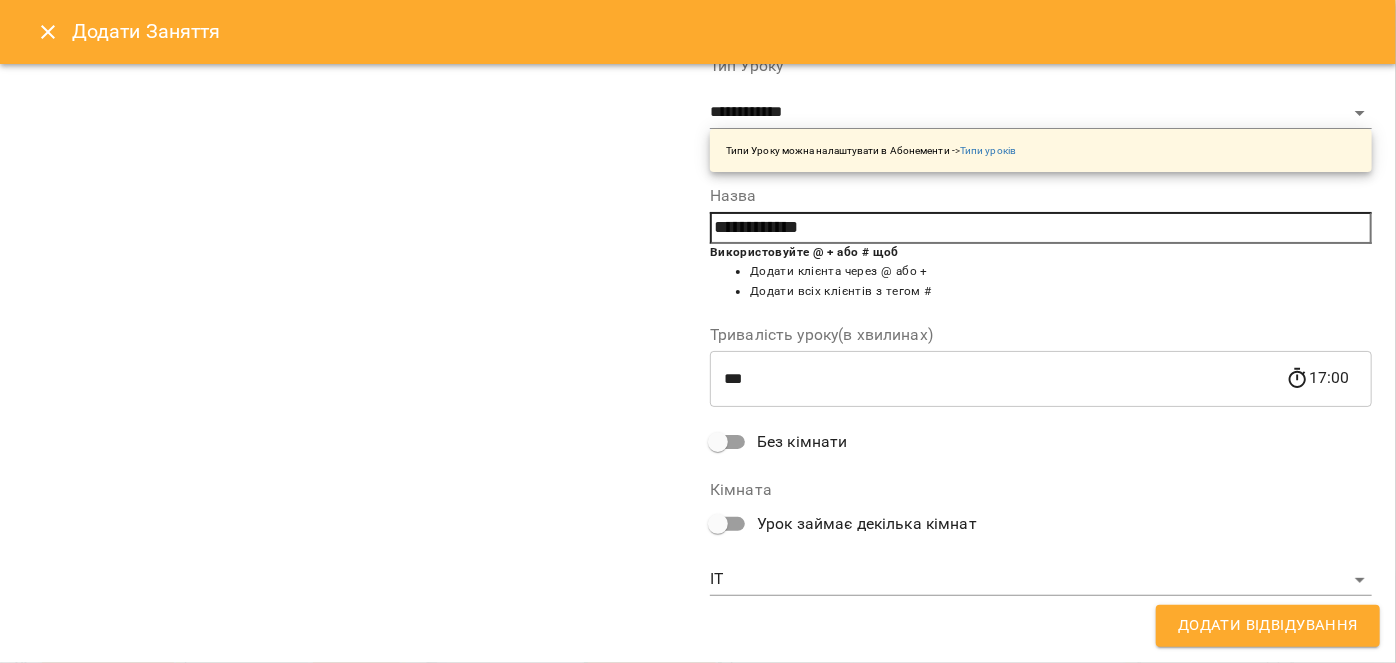 click on "For Business 12 99+ UA Пн 04 серп Вт 05 серп Ср 06 серп Чт 07 серп Пт 08 серп 10 11 12 13 14 15 16 17 18 19 11:00 12 Літній табір 14:00 5 Англійська мова 6+ 15:00 6 English Speaking Club 10+  16:00 Stop motion animation 8+  - Stop motion  17:00 Lego club - Лего клуб  17:00 Математика онлайн (6-7 років) - Математика онлайн 17:10 3D-Моделювання у FreeCAD 10+  - 3D-Моделювання у FreeCAD 10+ 11:00 16 Літній табір 13:00 Світогор Марія  Індивідуальна англійська мова 14:00 Англійська мова 6+ - Англійська мова  6+ 15:00 7 Англійська мова 8+ 15:00 Українська мова онлайн 8-9 р - Українська мова онлайн 8-9р. 16:00 Англійська мова 8+ - 17:00 7 C# програмування  18:00 - 18:00" at bounding box center [698, 706] 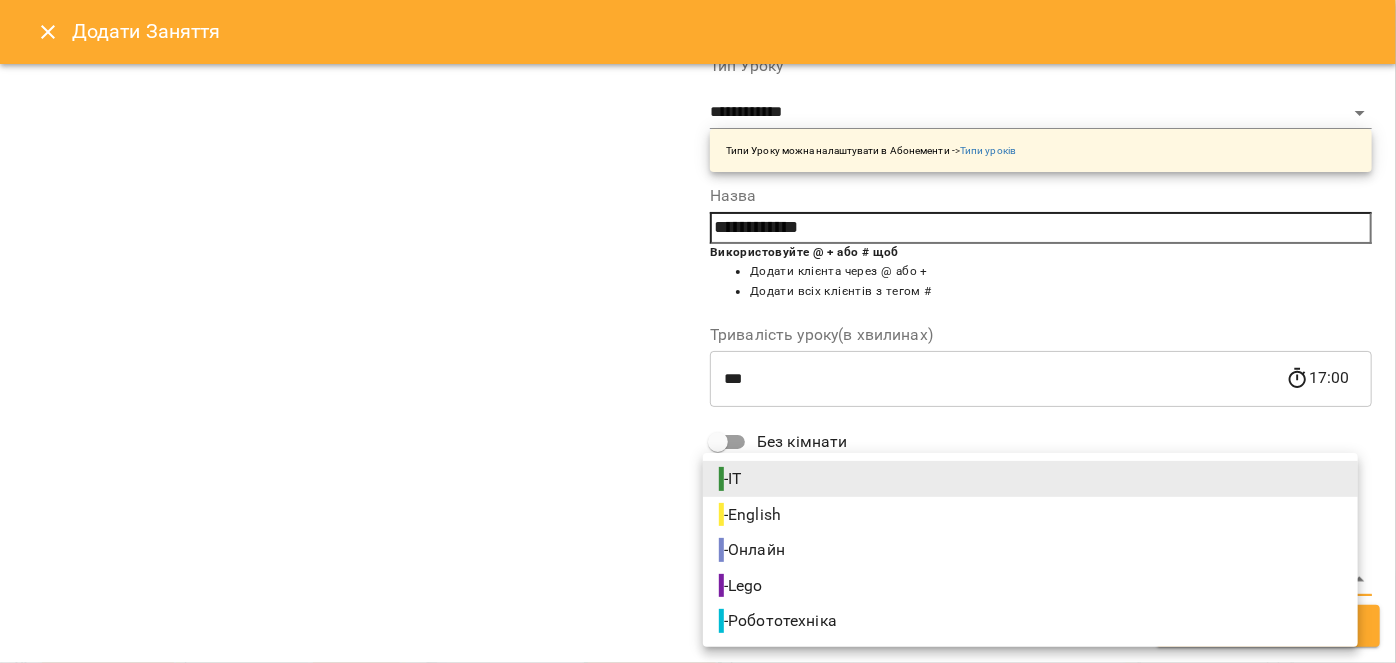 click at bounding box center [698, 331] 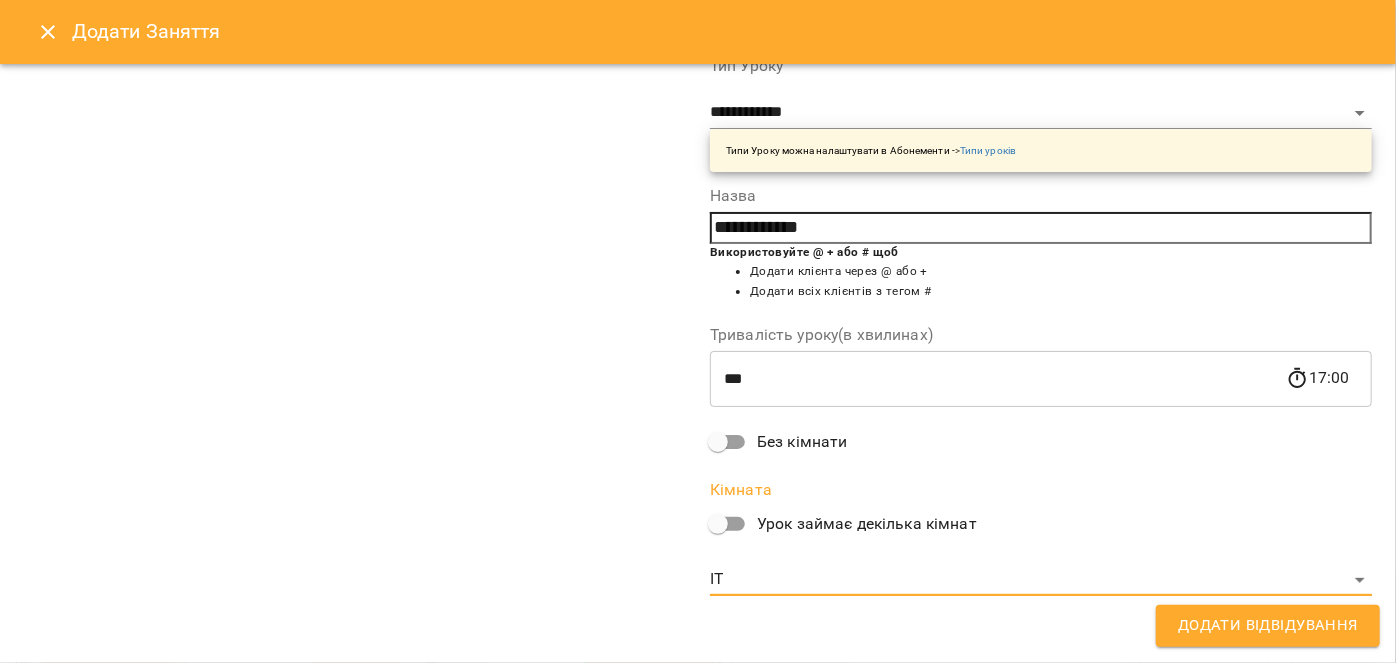 click on "**********" at bounding box center (355, 175) 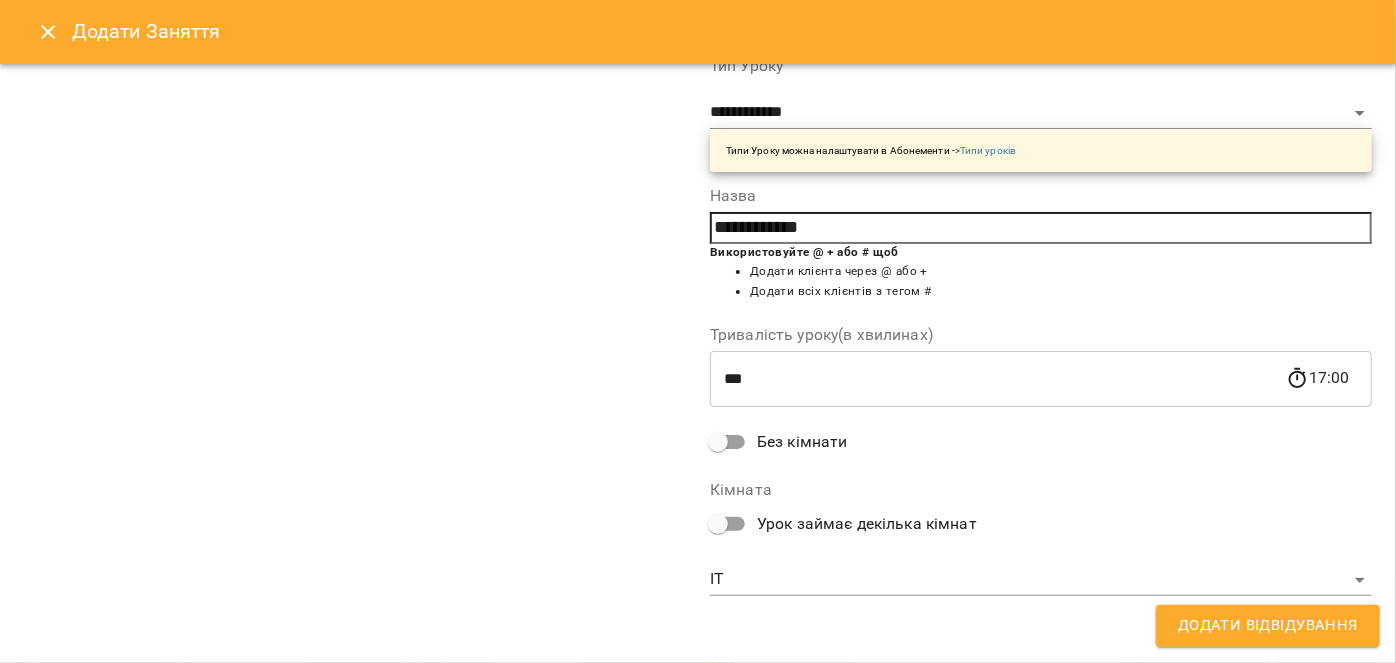 scroll, scrollTop: 187, scrollLeft: 0, axis: vertical 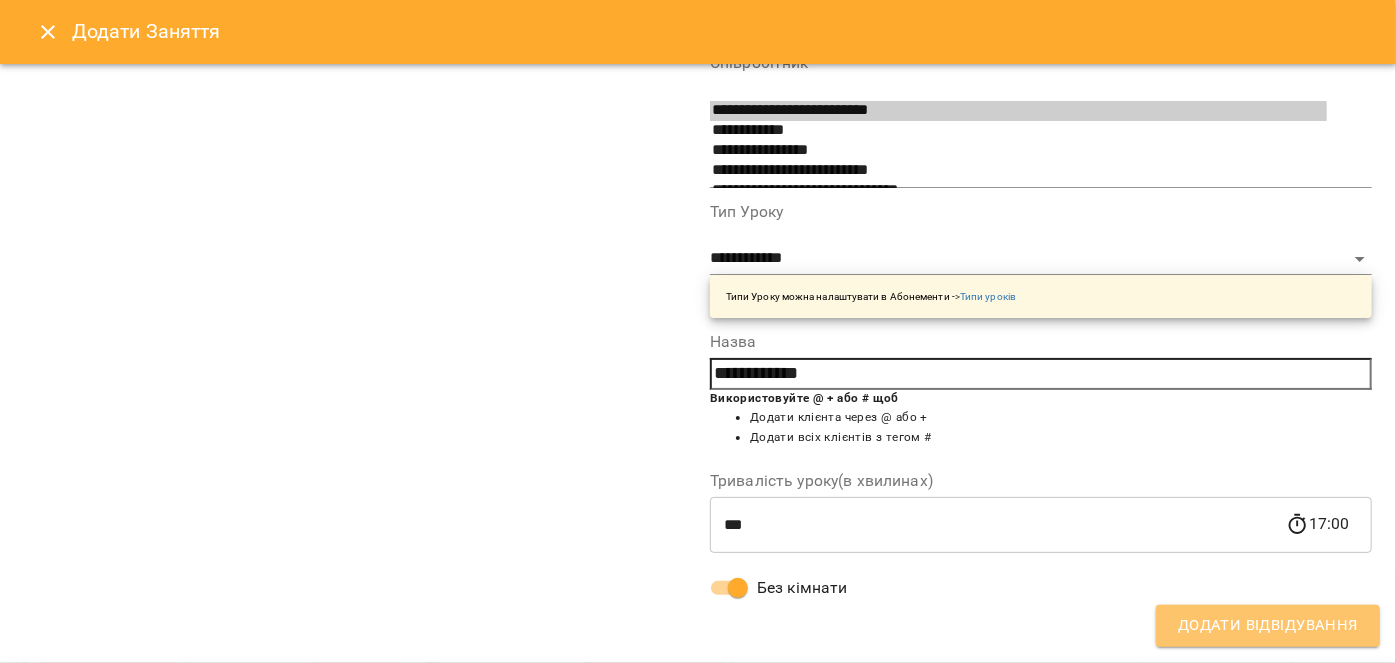 click on "Додати Відвідування" at bounding box center (1268, 626) 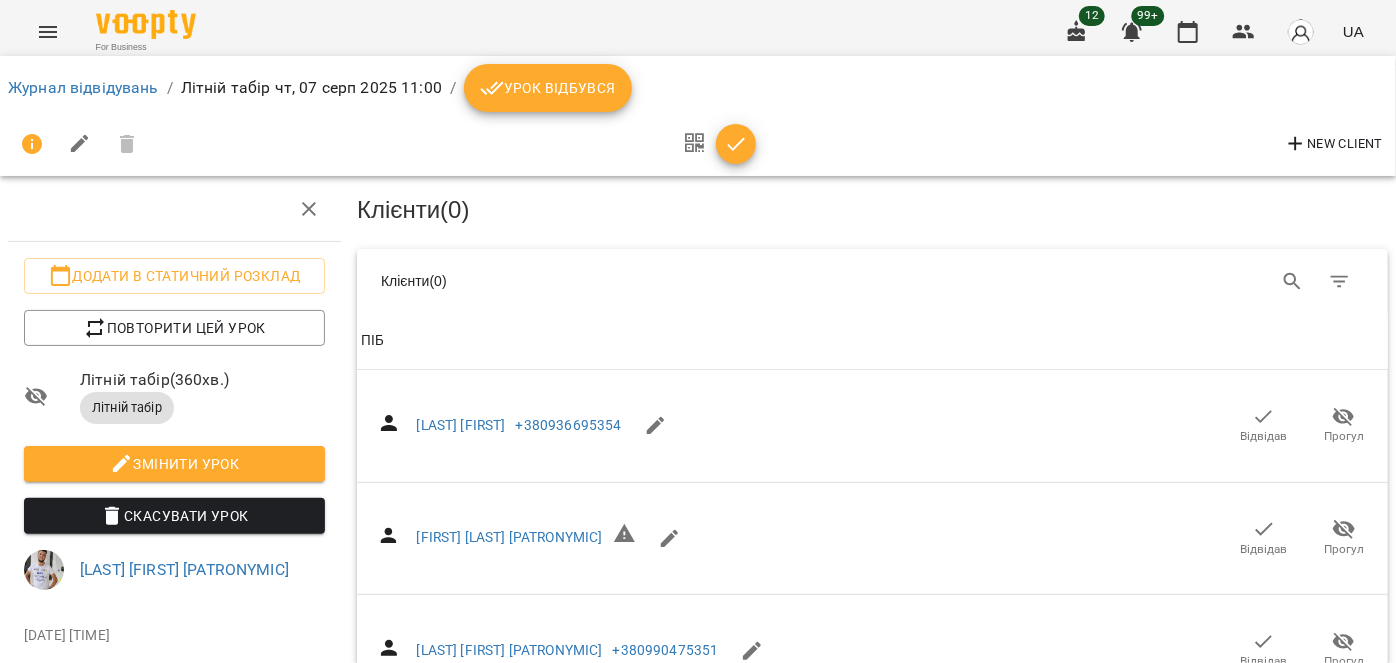 click on "Урок відбувся" at bounding box center [548, 88] 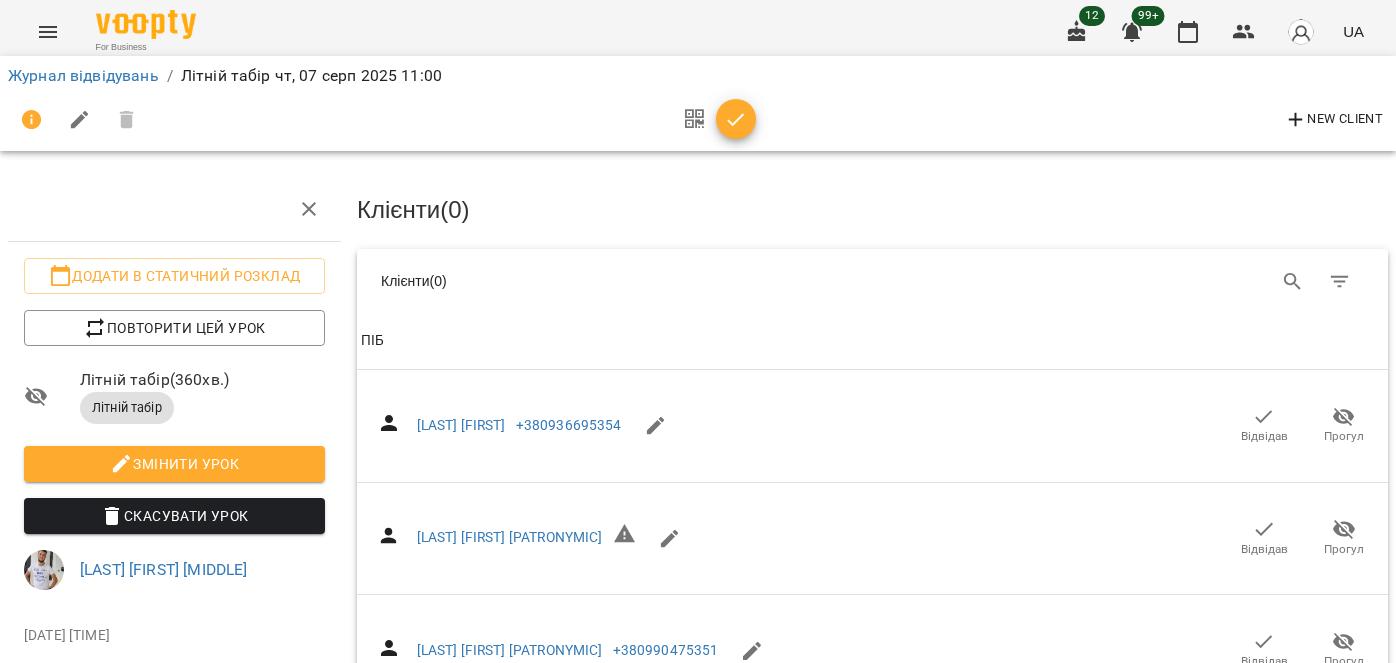 scroll, scrollTop: 0, scrollLeft: 0, axis: both 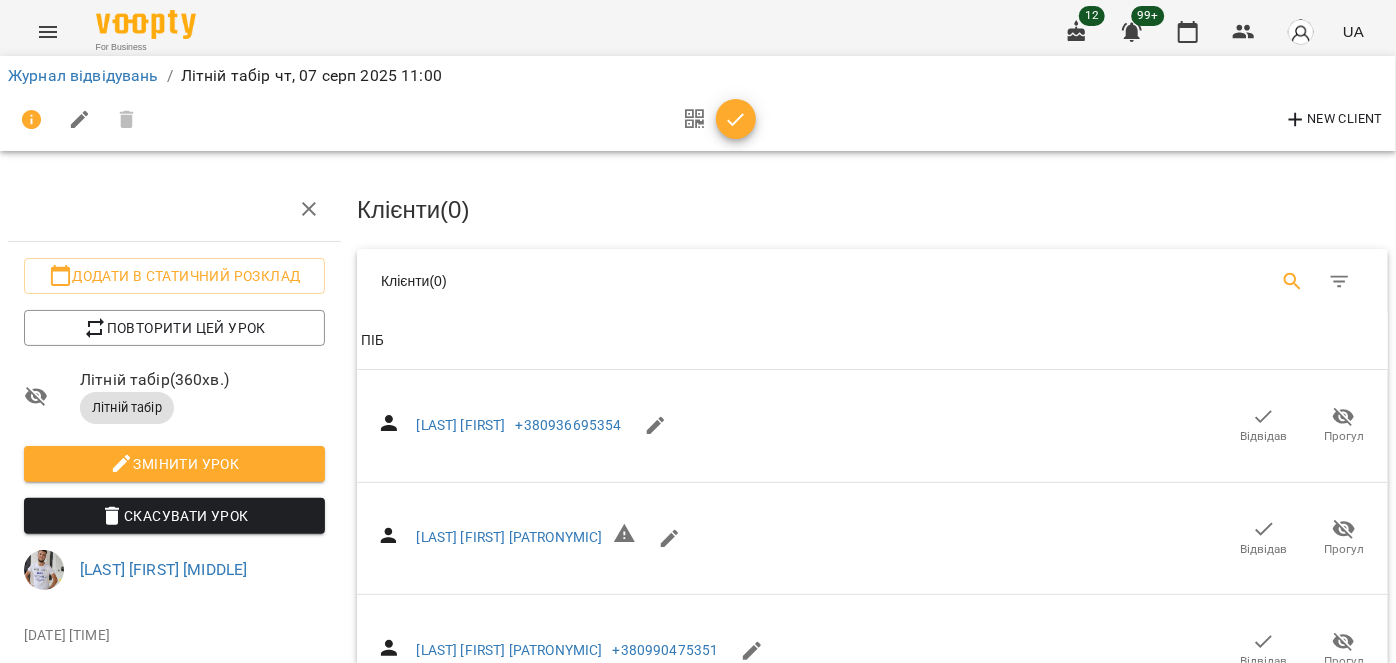 click 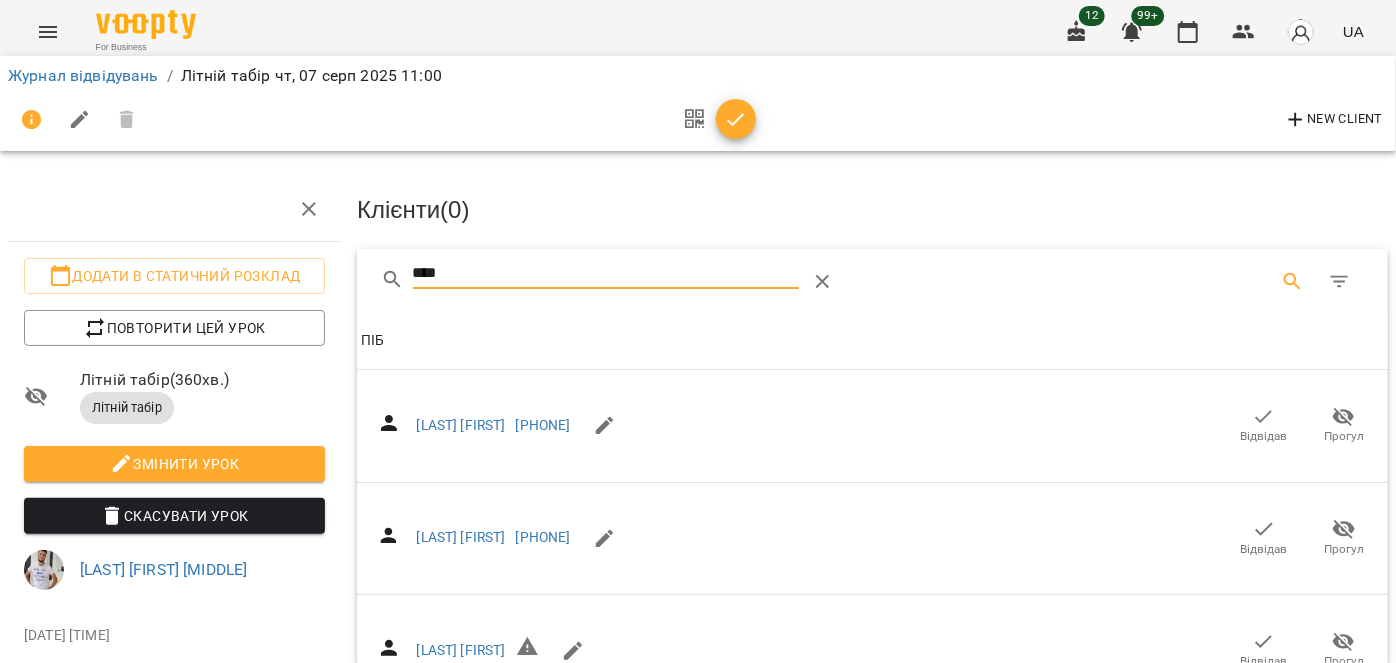 type on "****" 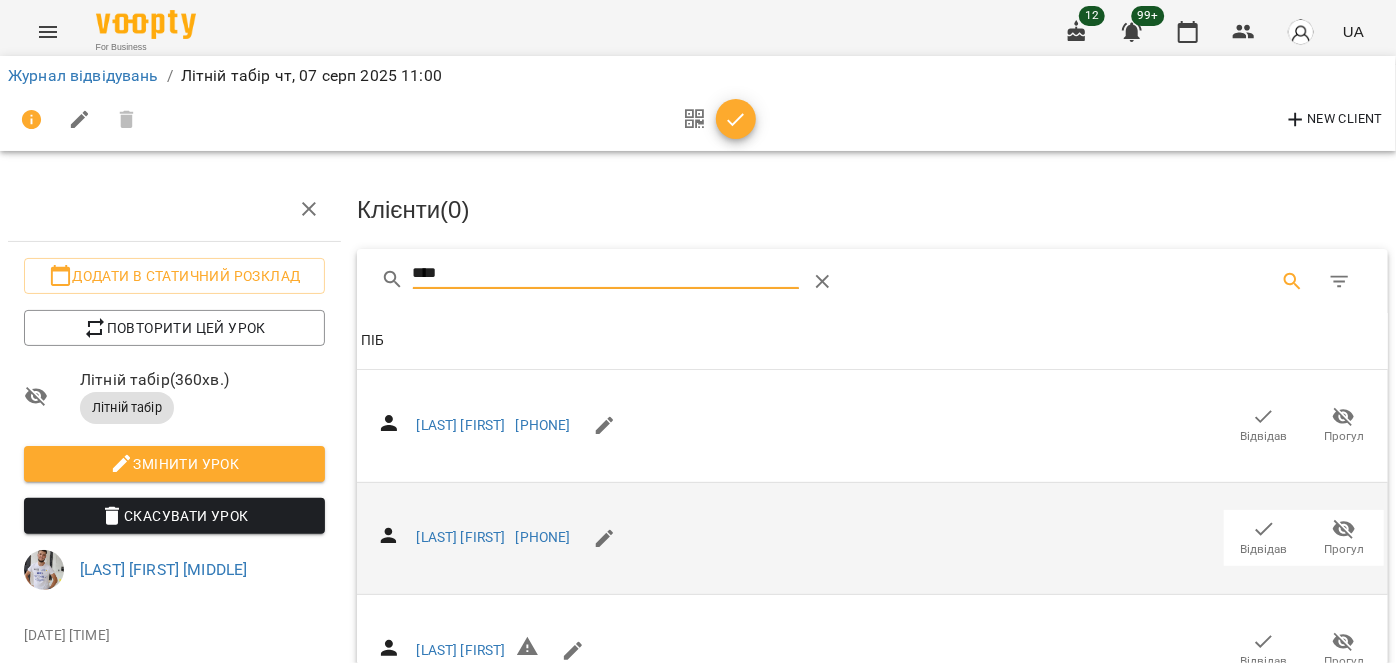 drag, startPoint x: 1253, startPoint y: 538, endPoint x: 442, endPoint y: 395, distance: 823.5108 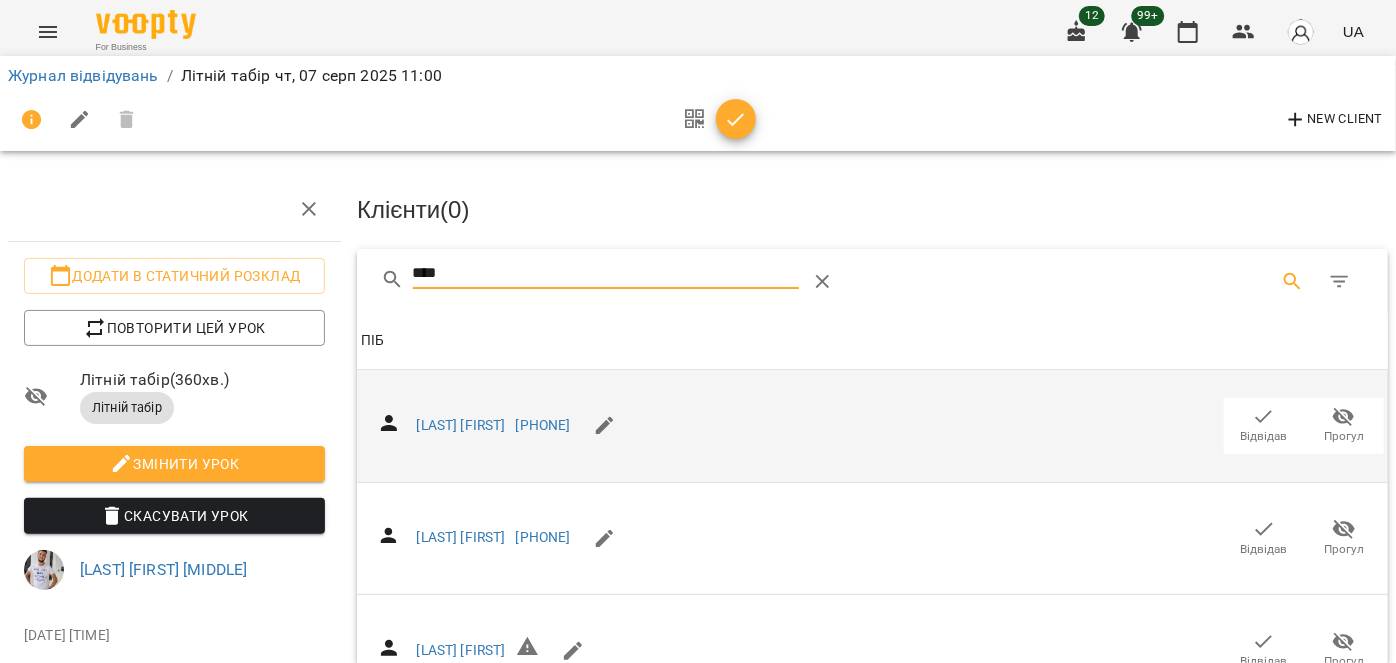 click on "Відвідав" at bounding box center [1264, 549] 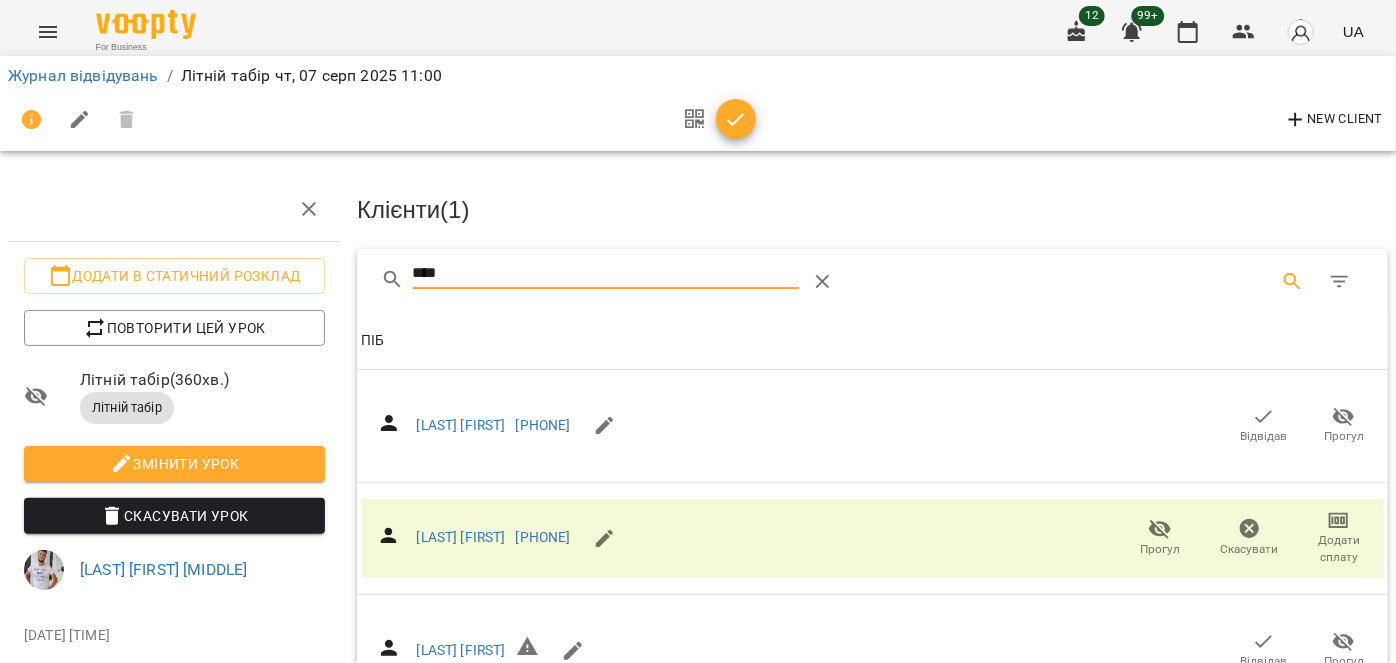 drag, startPoint x: 464, startPoint y: 270, endPoint x: 353, endPoint y: 262, distance: 111.28792 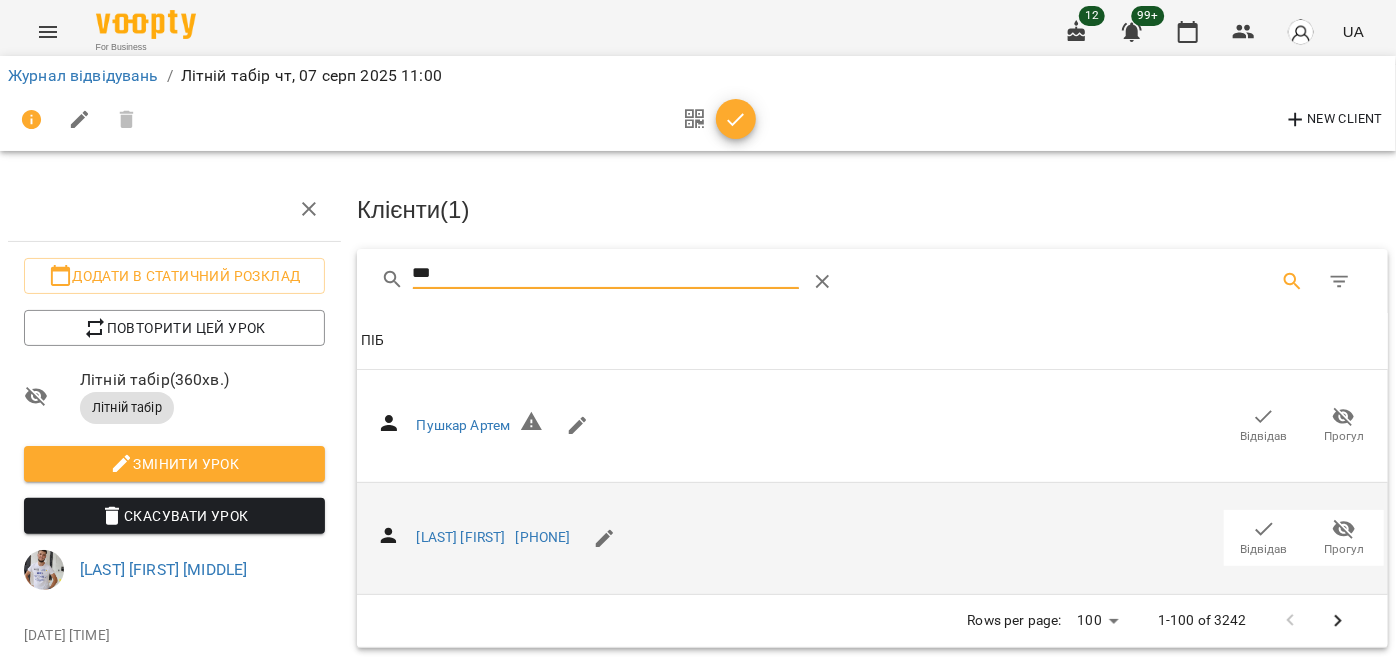 type on "***" 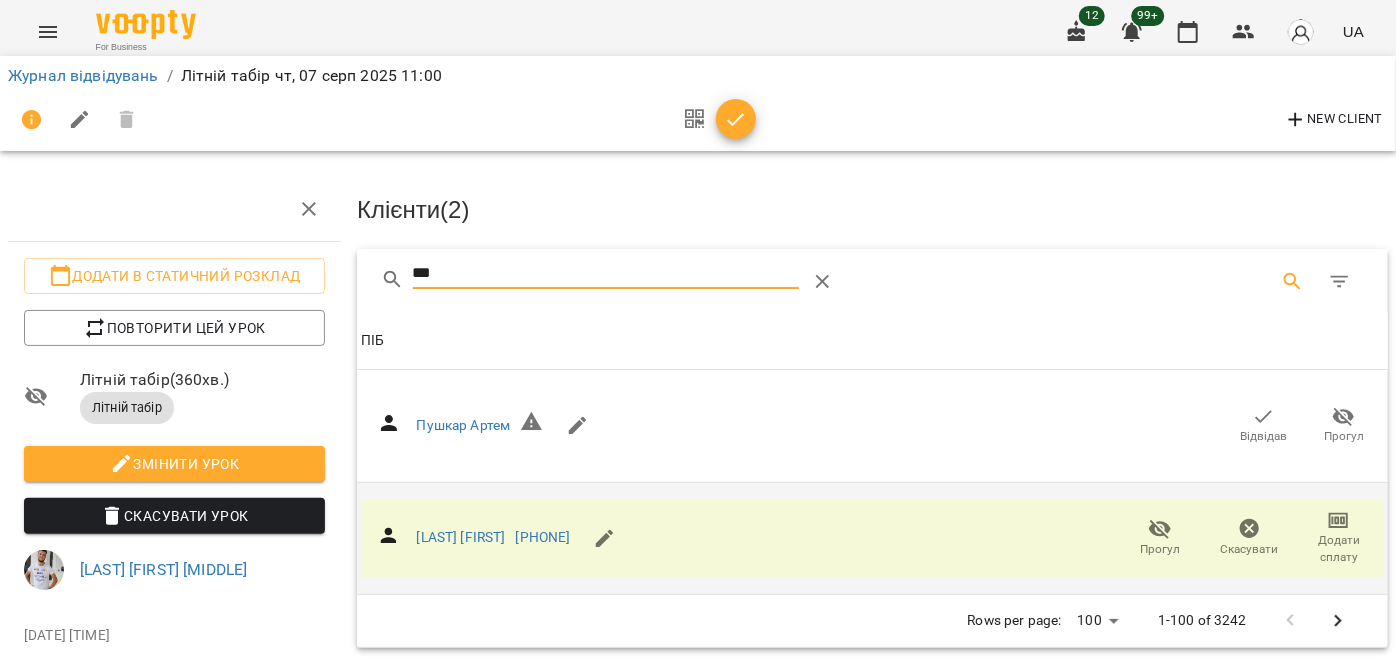 drag, startPoint x: 457, startPoint y: 274, endPoint x: 378, endPoint y: 264, distance: 79.630394 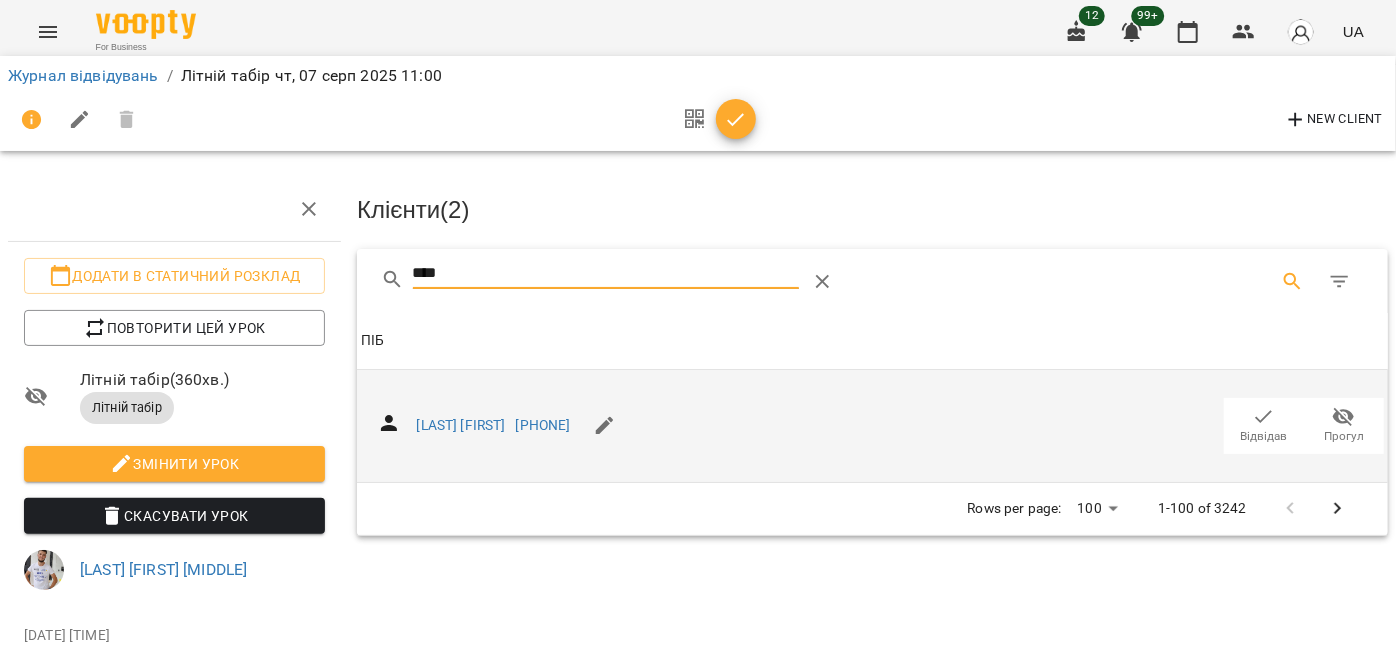 type on "****" 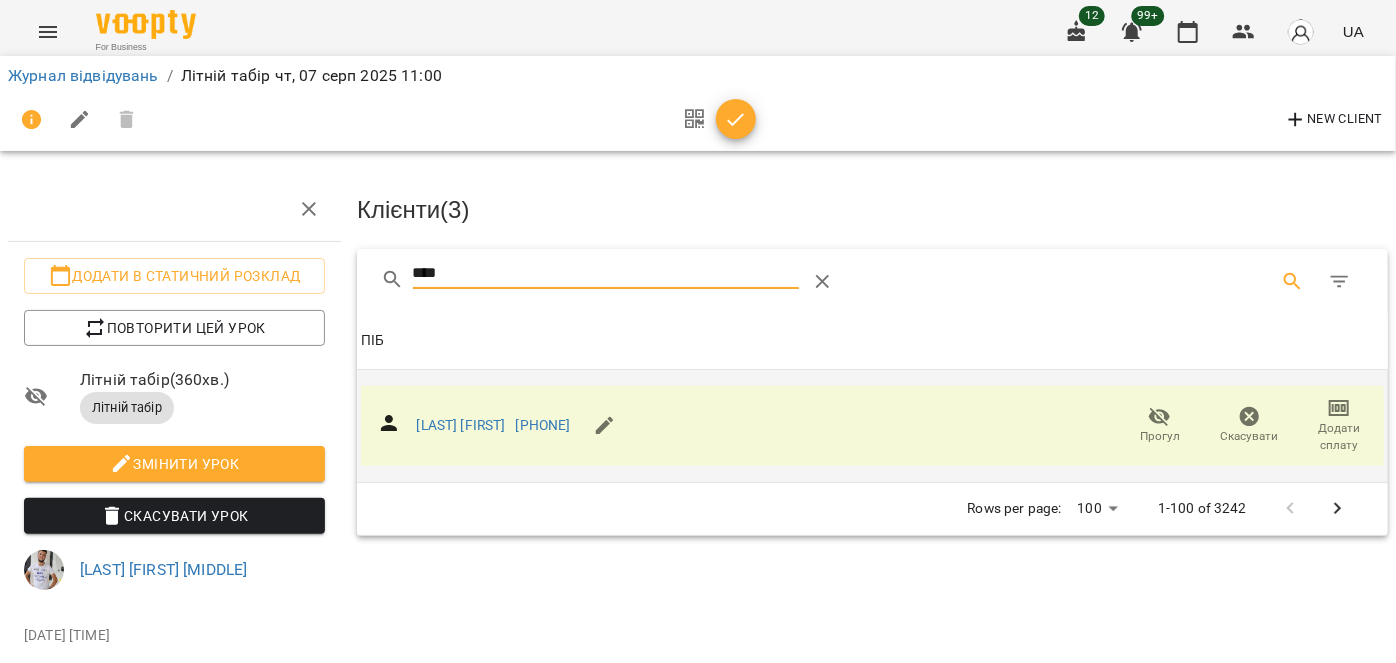 drag, startPoint x: 481, startPoint y: 266, endPoint x: 350, endPoint y: 264, distance: 131.01526 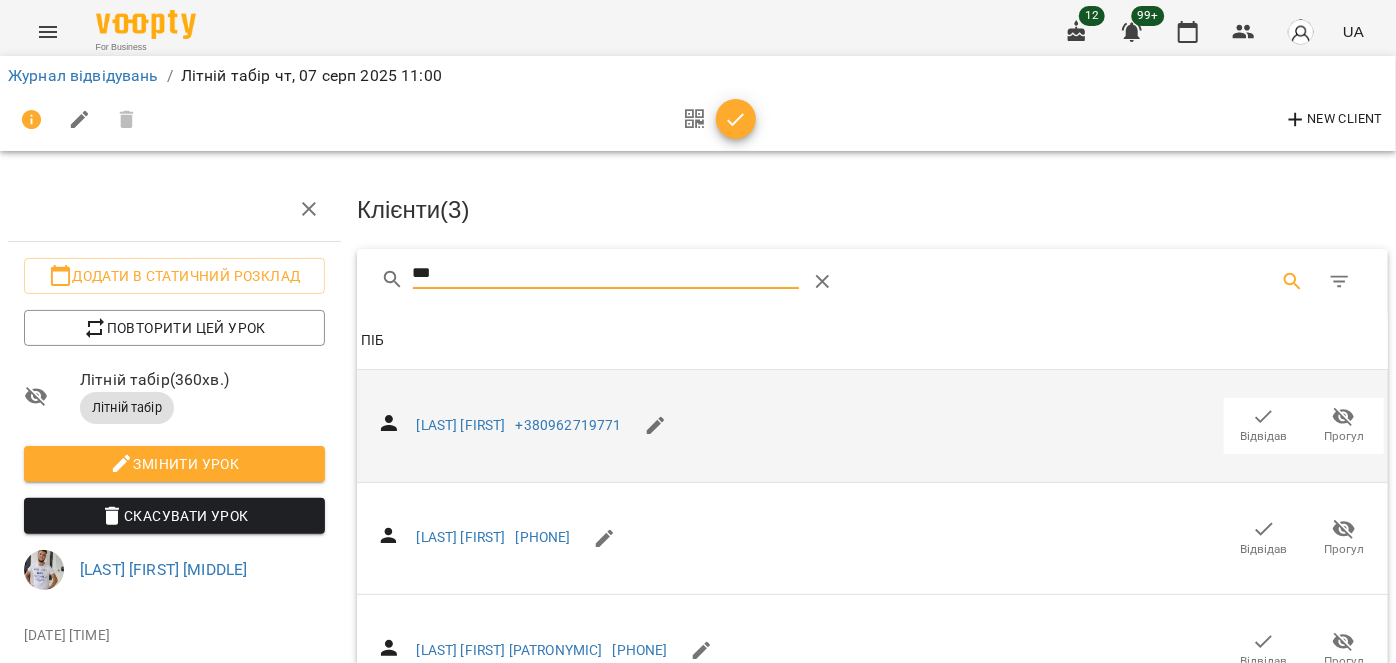 type on "***" 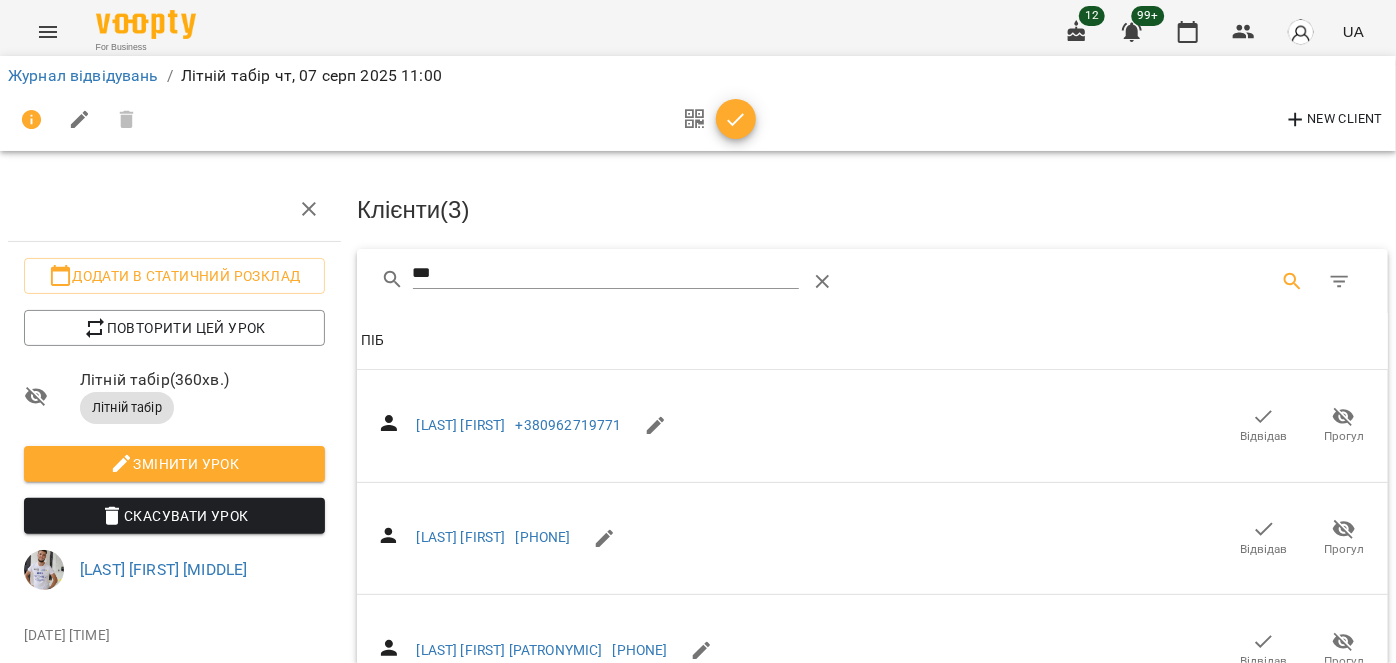 drag, startPoint x: 1249, startPoint y: 437, endPoint x: 808, endPoint y: 363, distance: 447.16553 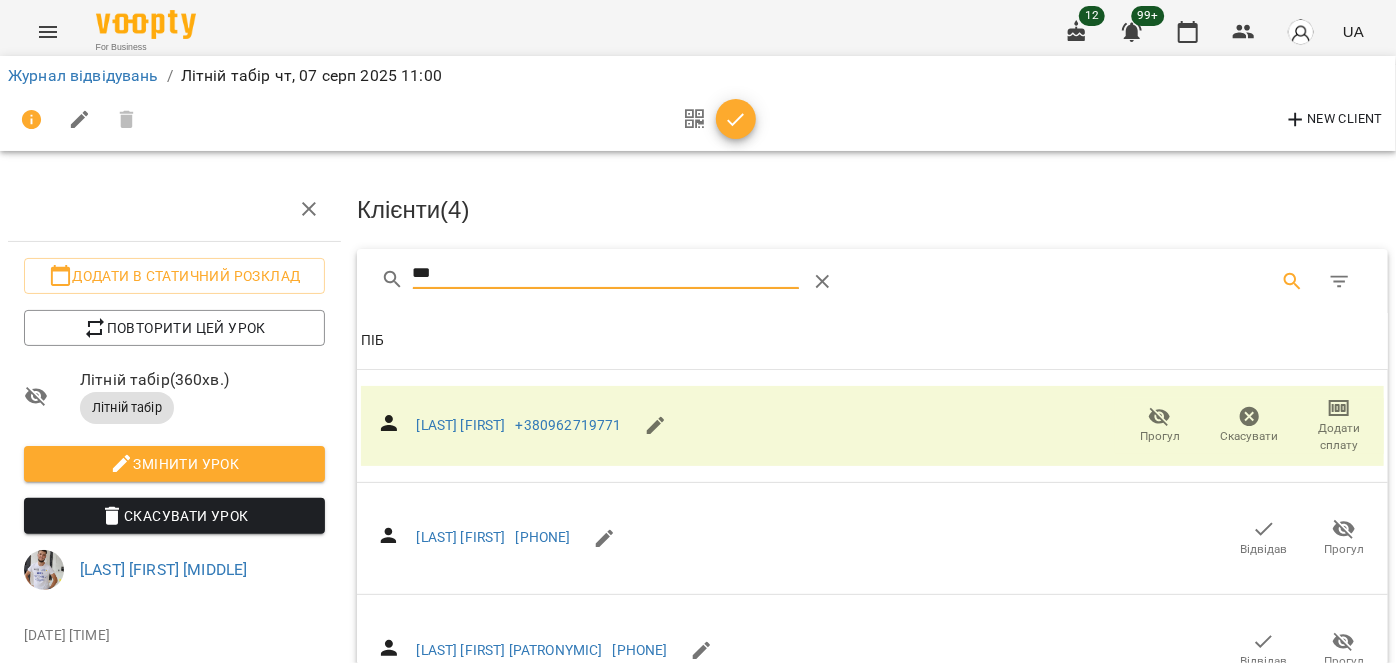 drag, startPoint x: 413, startPoint y: 272, endPoint x: 337, endPoint y: 267, distance: 76.1643 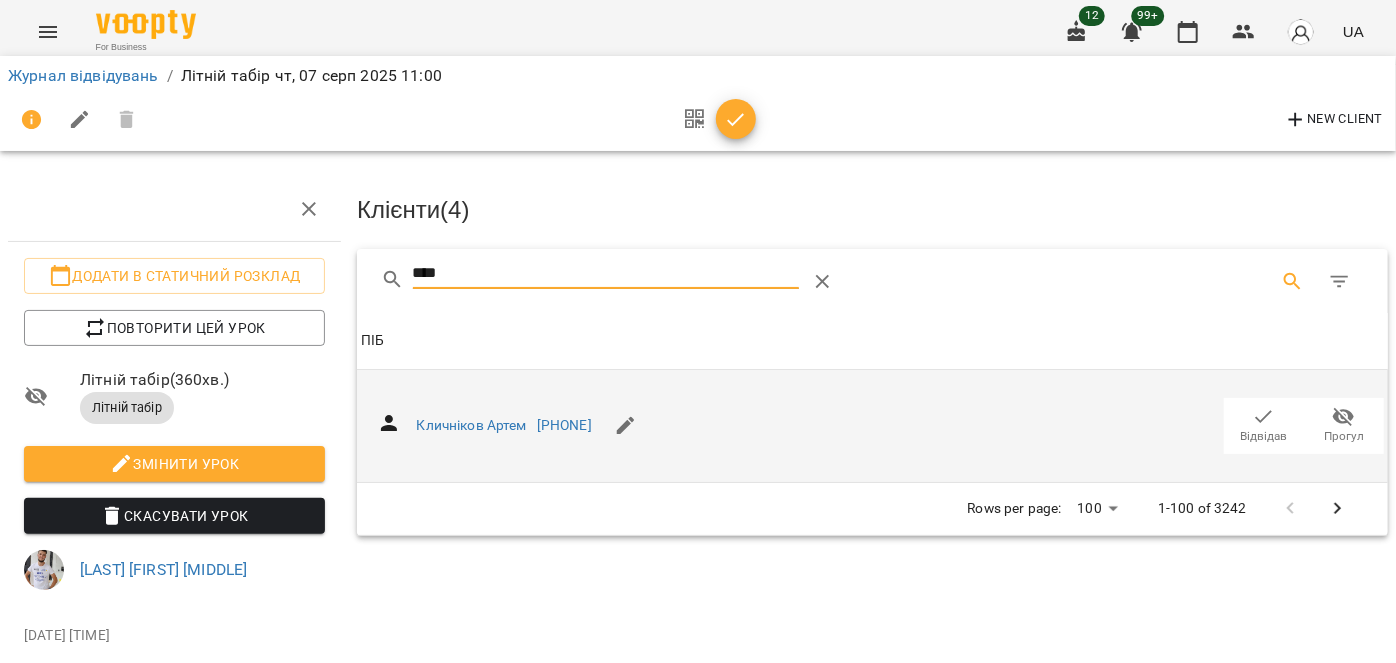 type on "****" 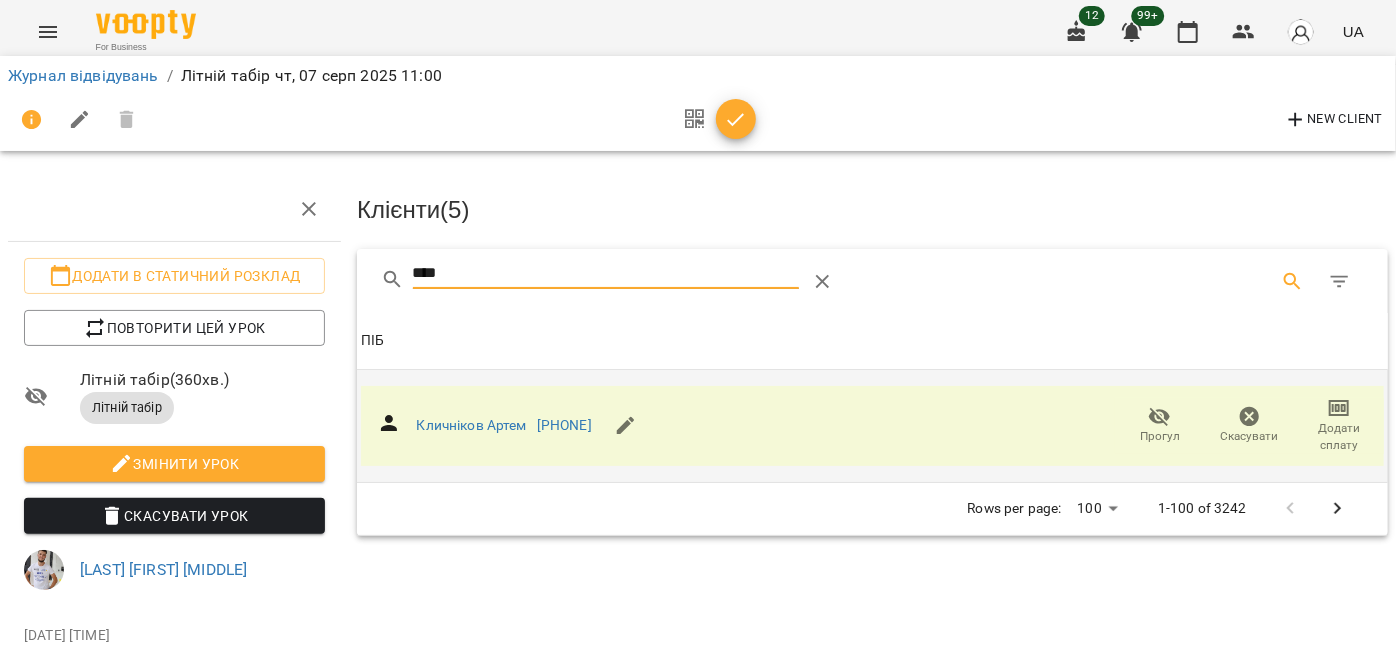 drag, startPoint x: 477, startPoint y: 262, endPoint x: 346, endPoint y: 251, distance: 131.46101 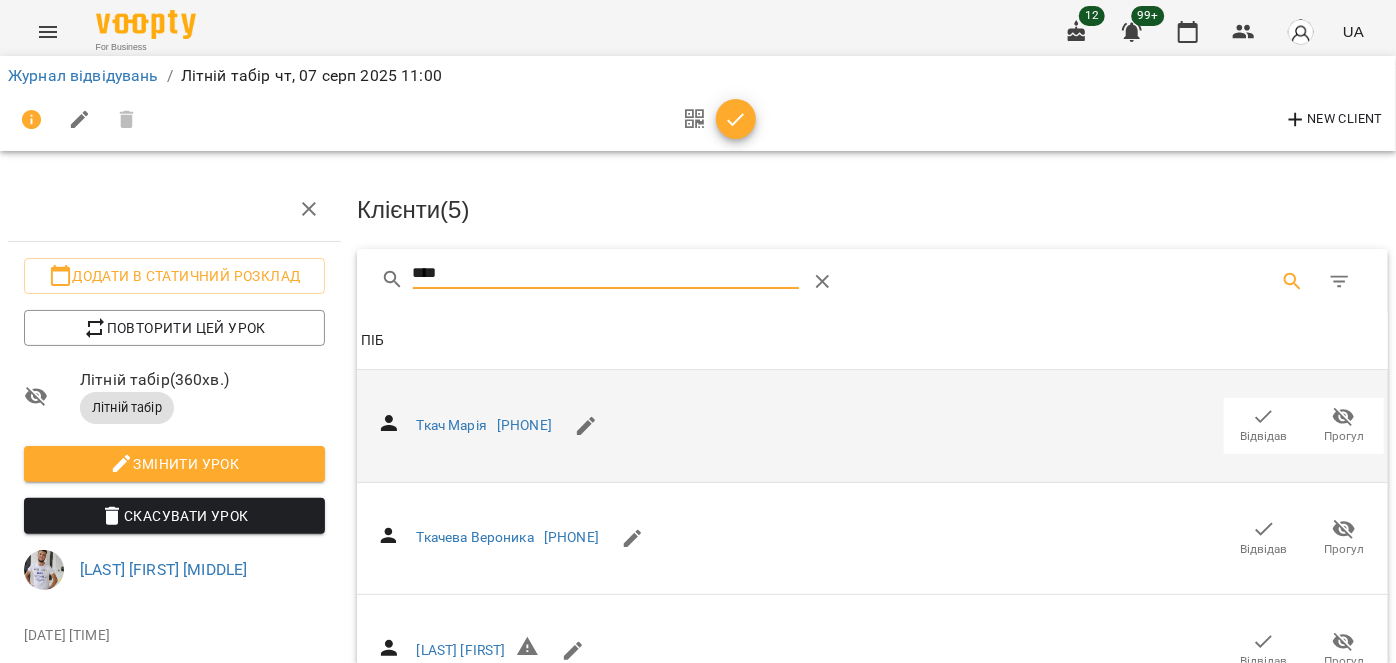 type on "****" 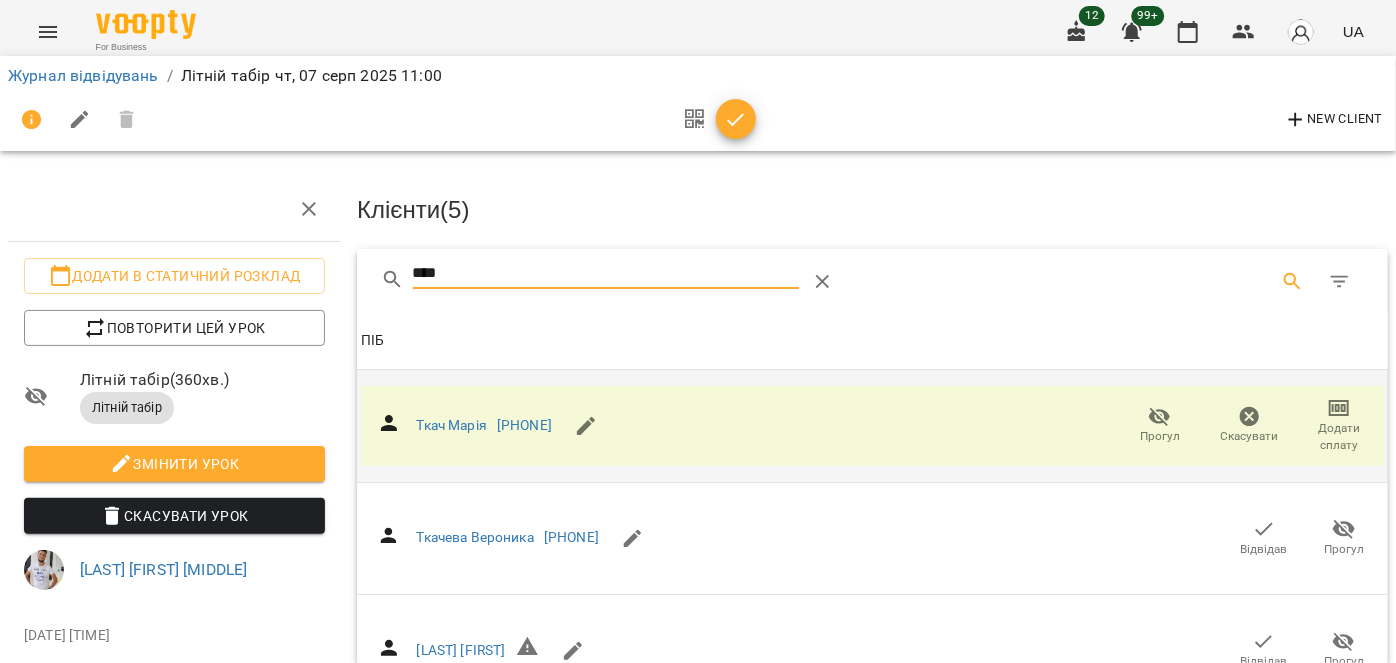 drag, startPoint x: 400, startPoint y: 262, endPoint x: 328, endPoint y: 254, distance: 72.443085 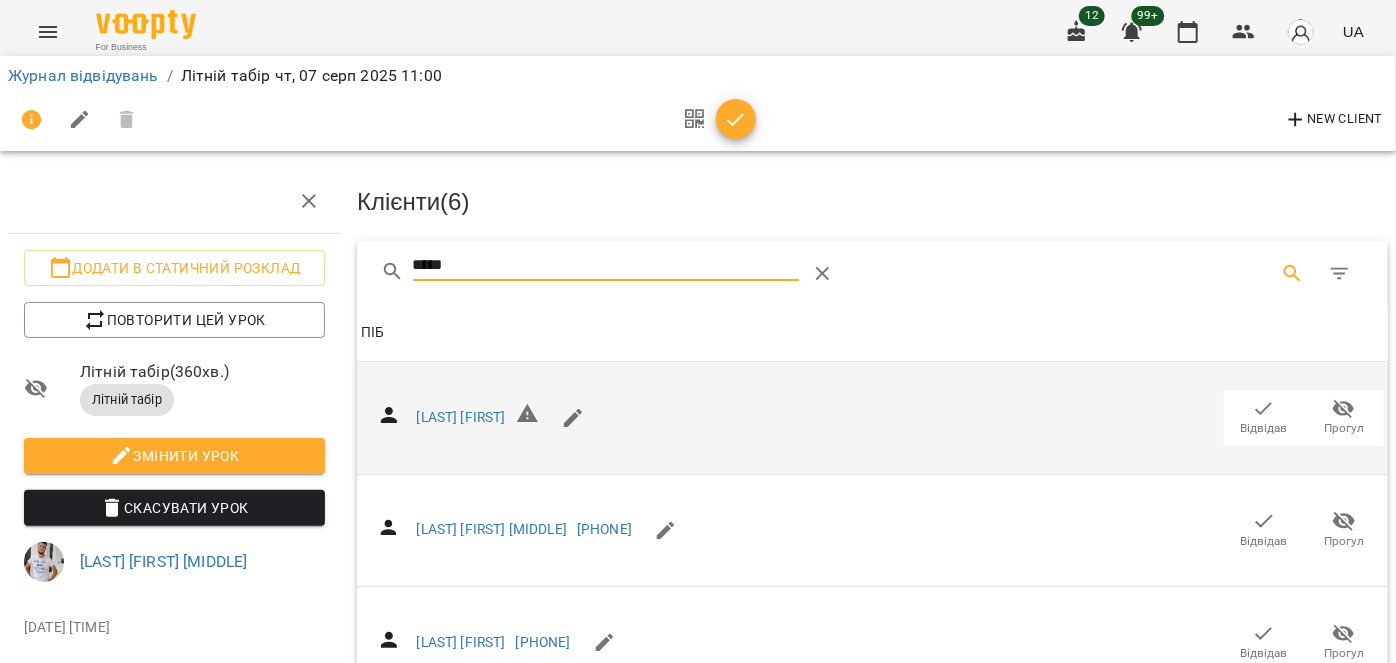 scroll, scrollTop: 272, scrollLeft: 0, axis: vertical 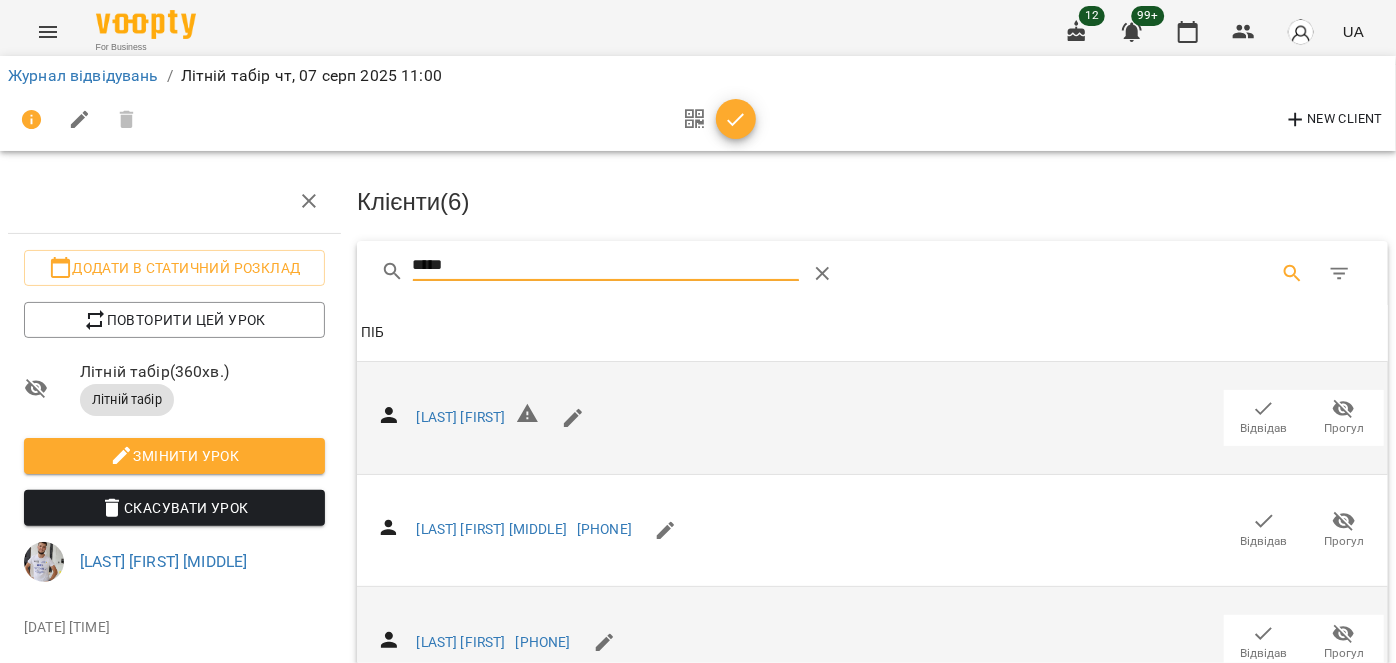 type on "*****" 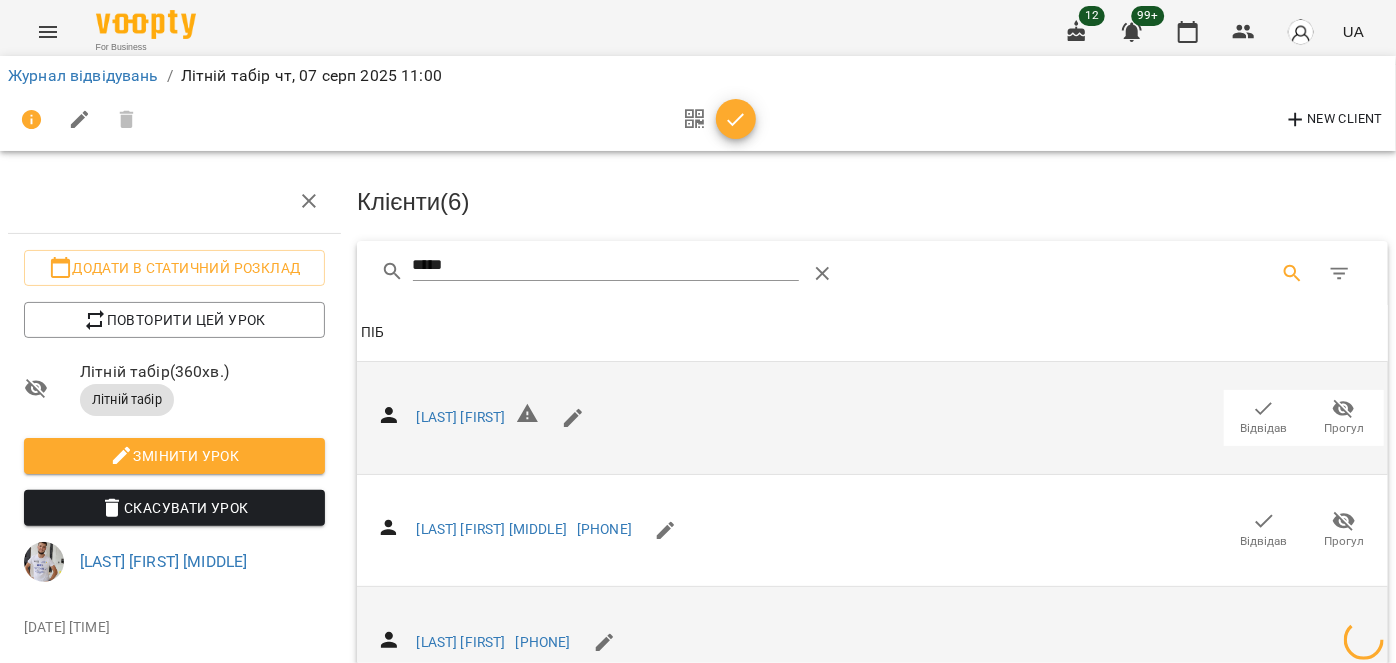 scroll, scrollTop: 0, scrollLeft: 0, axis: both 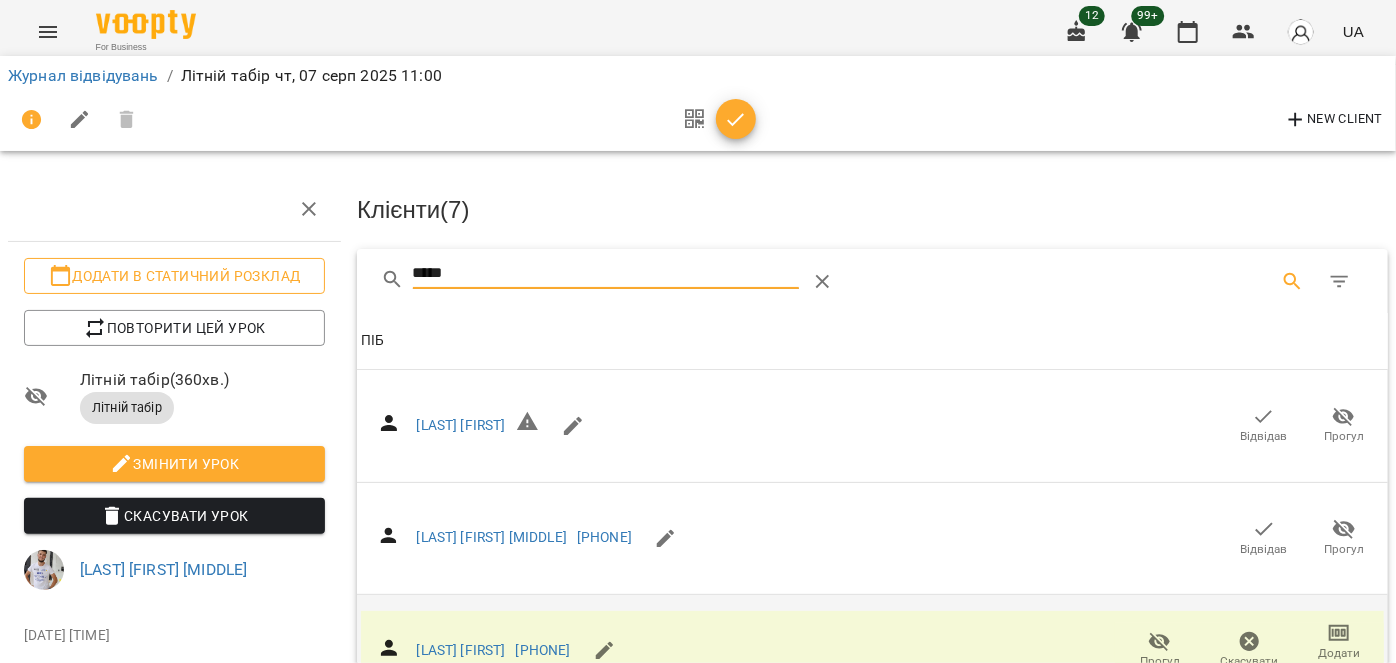 drag, startPoint x: 546, startPoint y: 285, endPoint x: 200, endPoint y: 275, distance: 346.14447 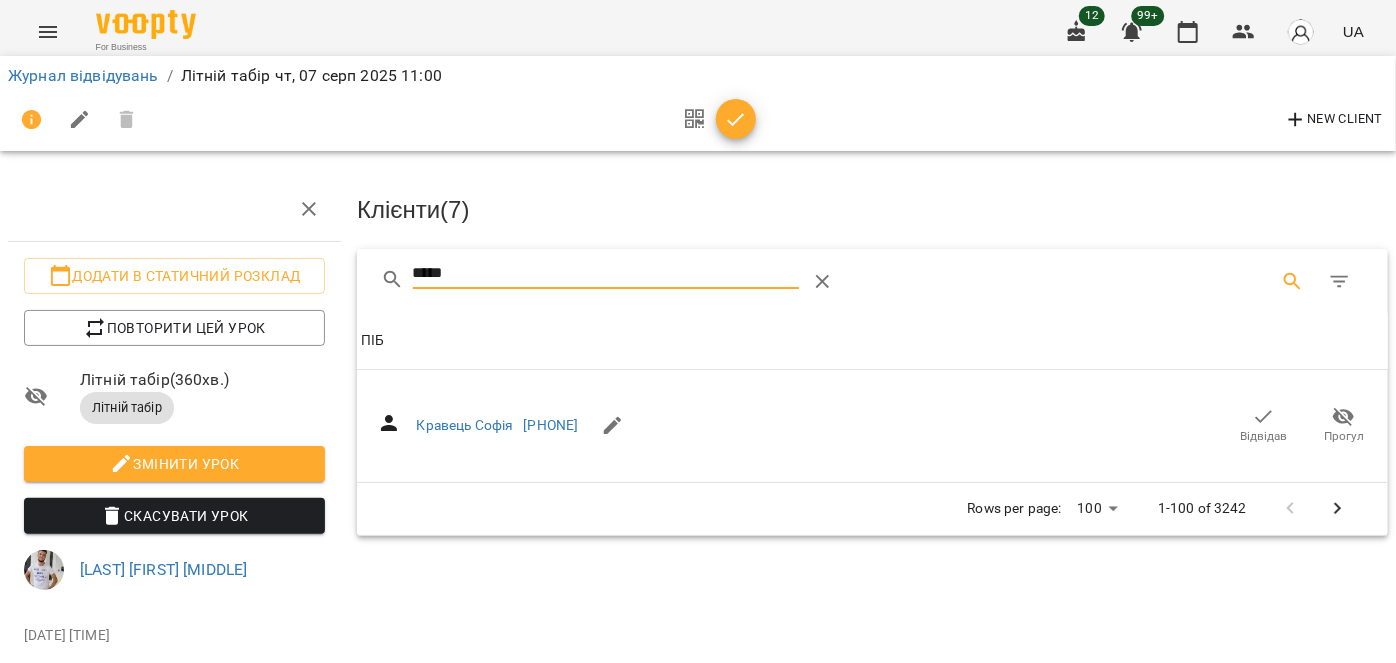 type on "*****" 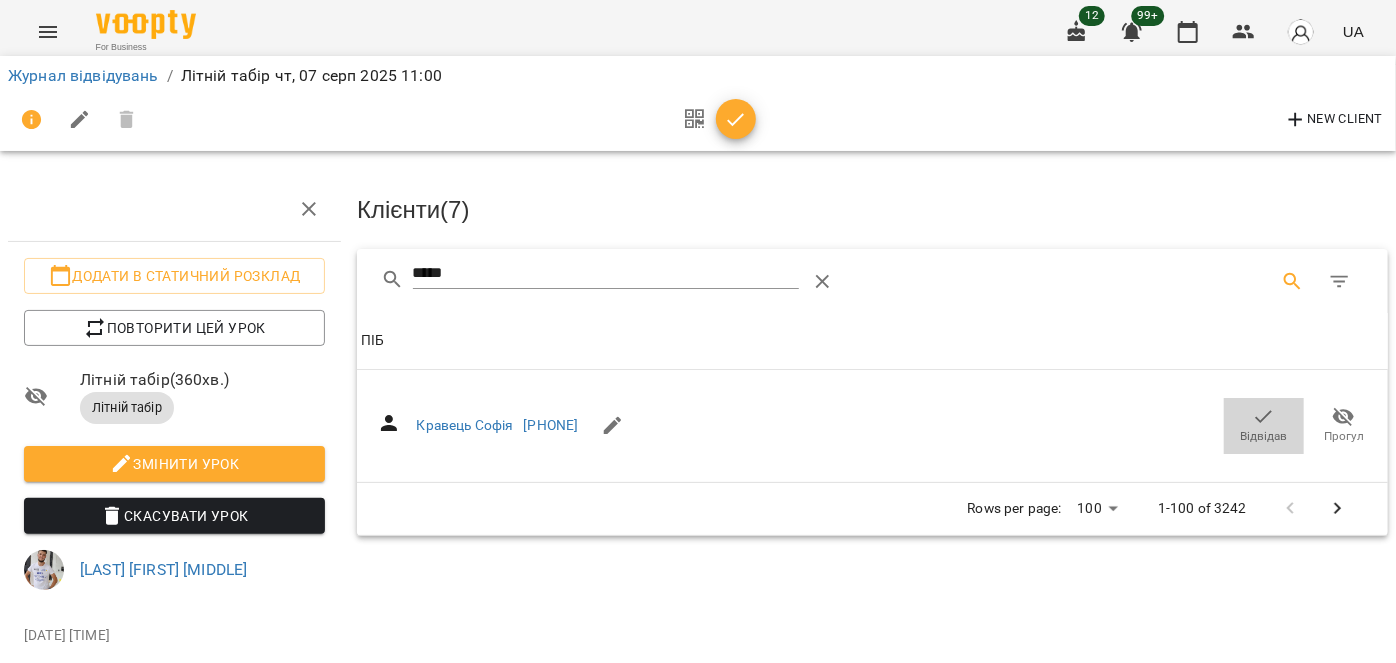 click 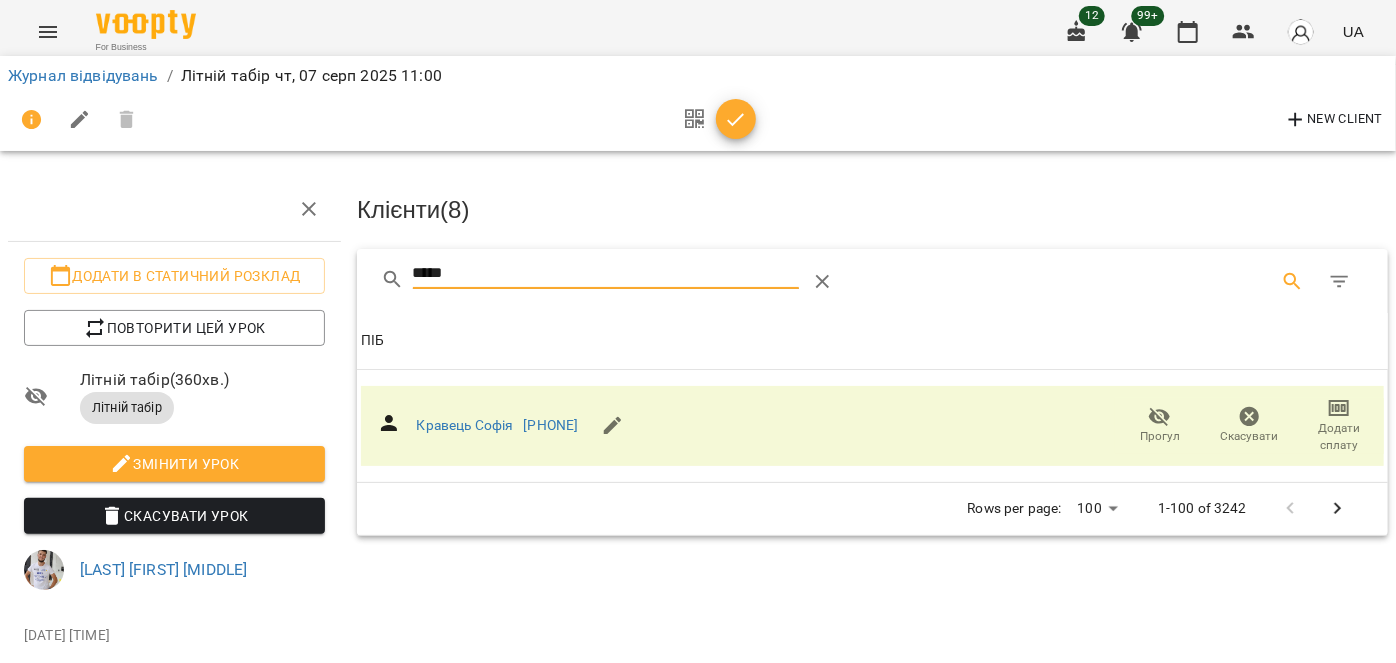 drag, startPoint x: 434, startPoint y: 264, endPoint x: 398, endPoint y: 251, distance: 38.27532 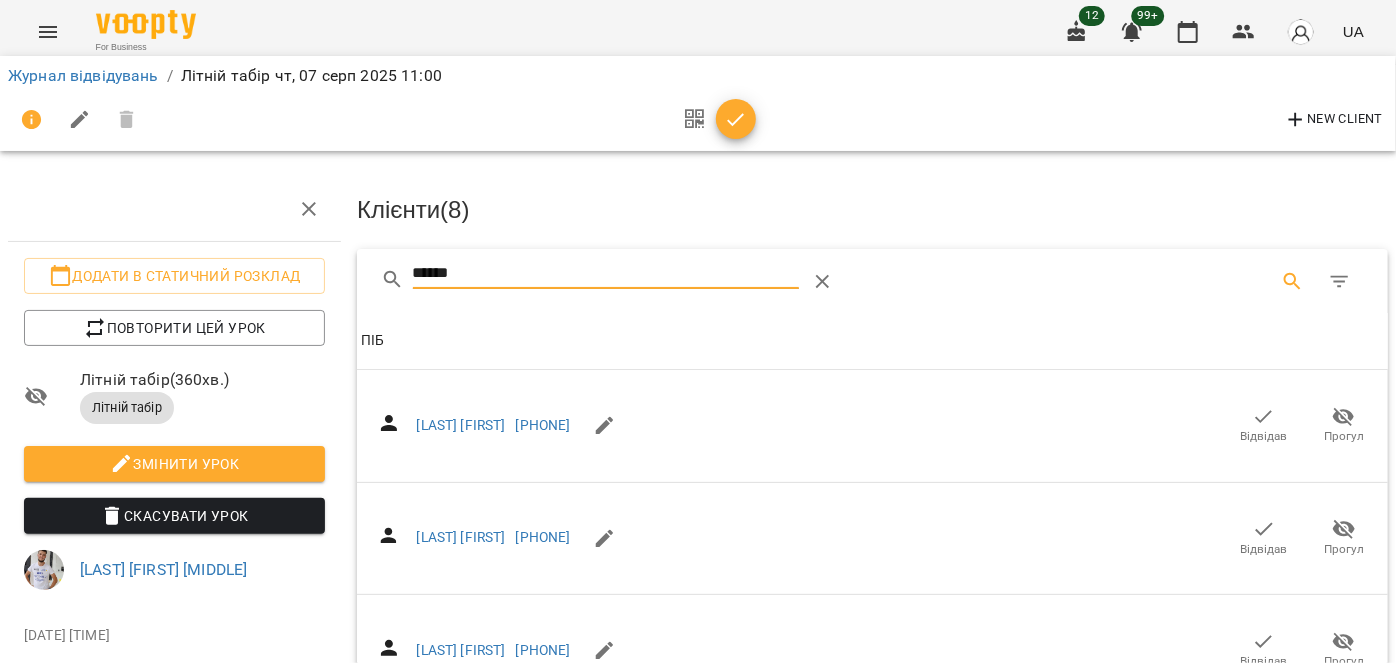type on "******" 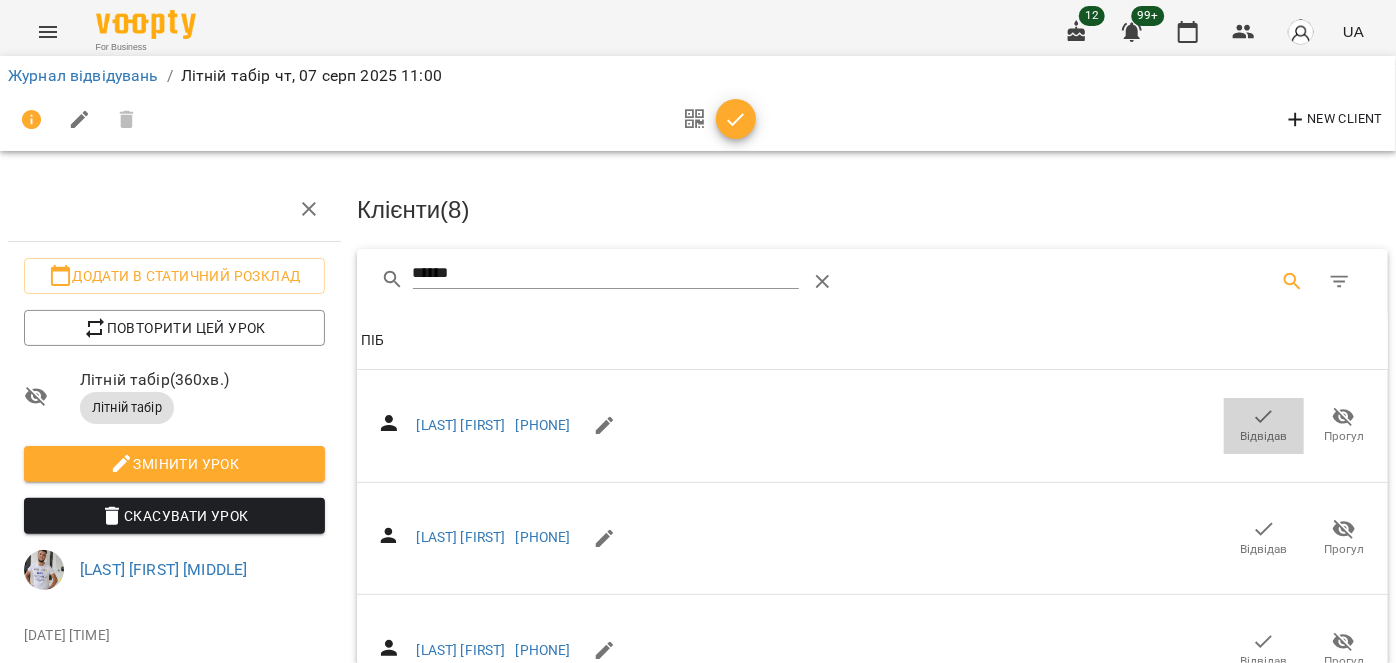 click 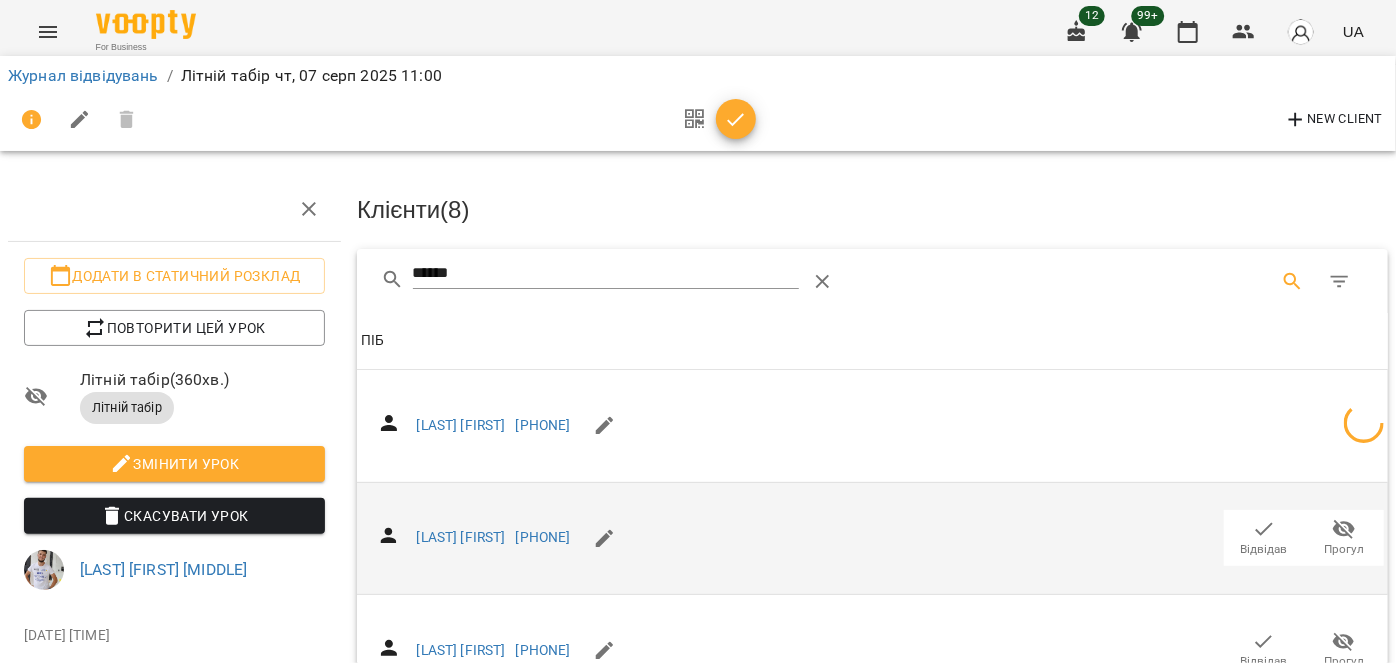 click on "Відвідав" at bounding box center [1264, 549] 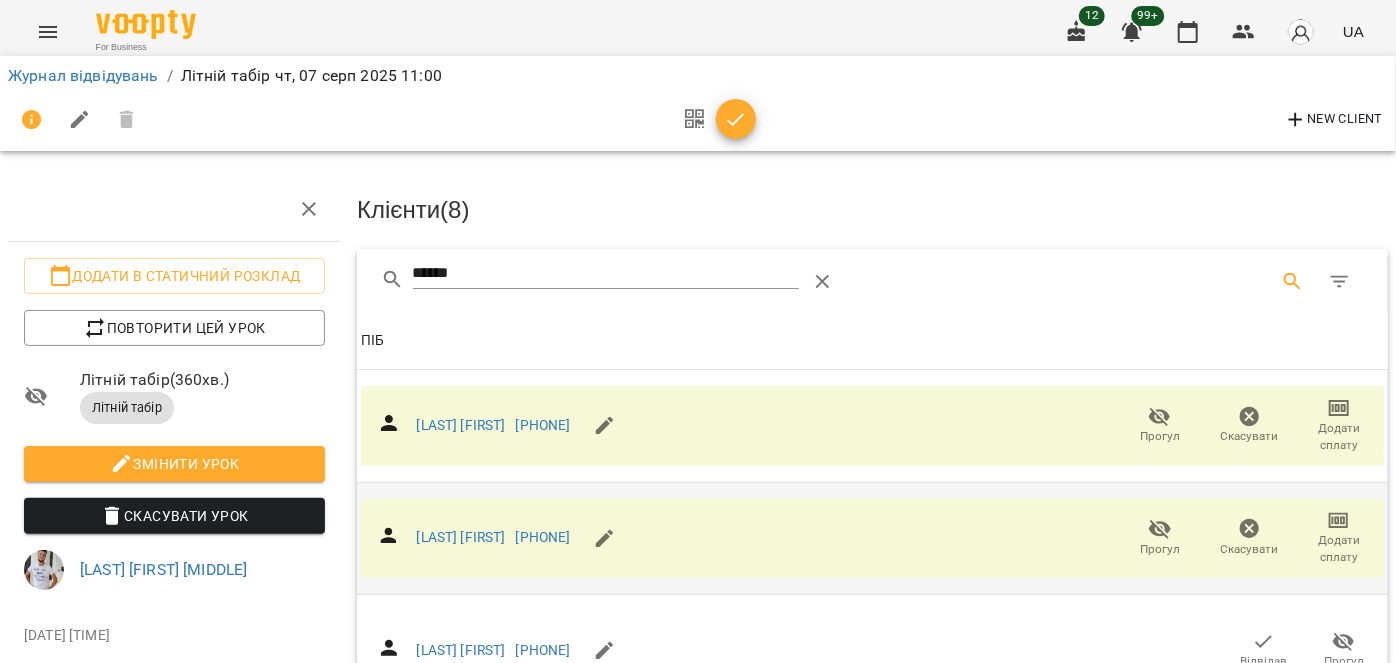 scroll, scrollTop: 90, scrollLeft: 0, axis: vertical 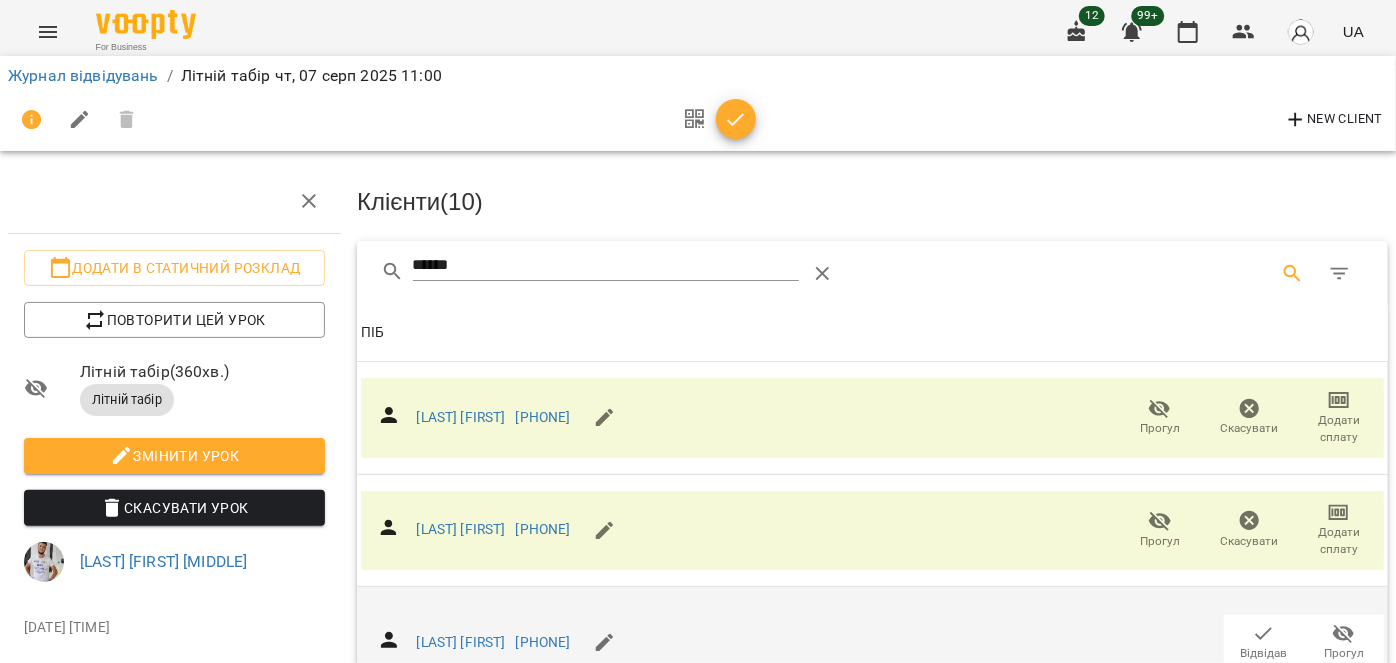 click on "Відвідав" at bounding box center (1264, 653) 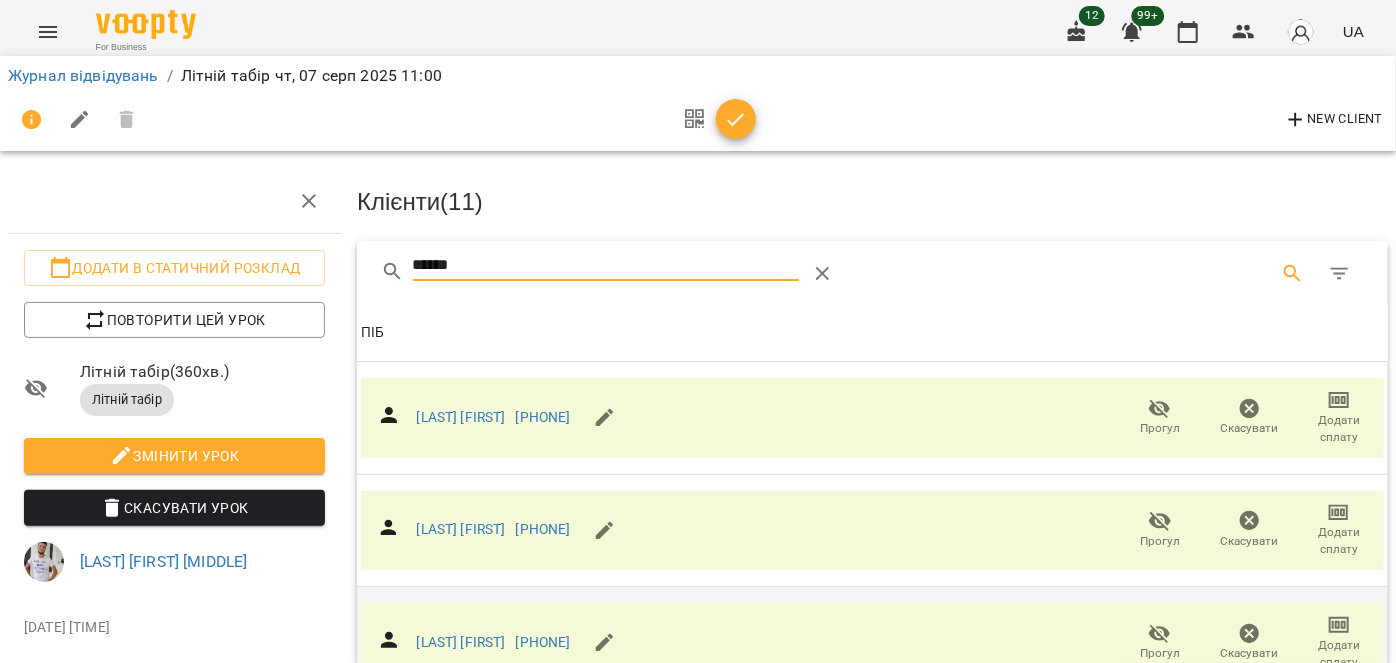 drag, startPoint x: 354, startPoint y: 192, endPoint x: 344, endPoint y: 187, distance: 11.18034 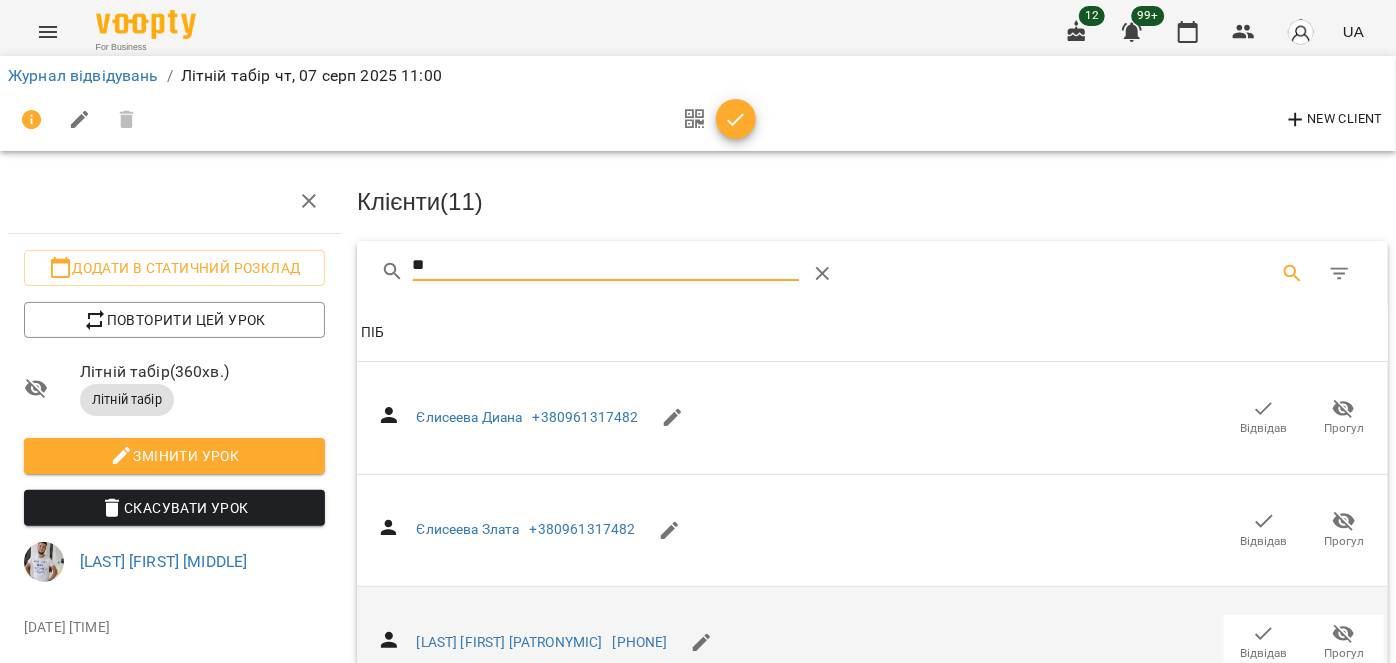 type on "**" 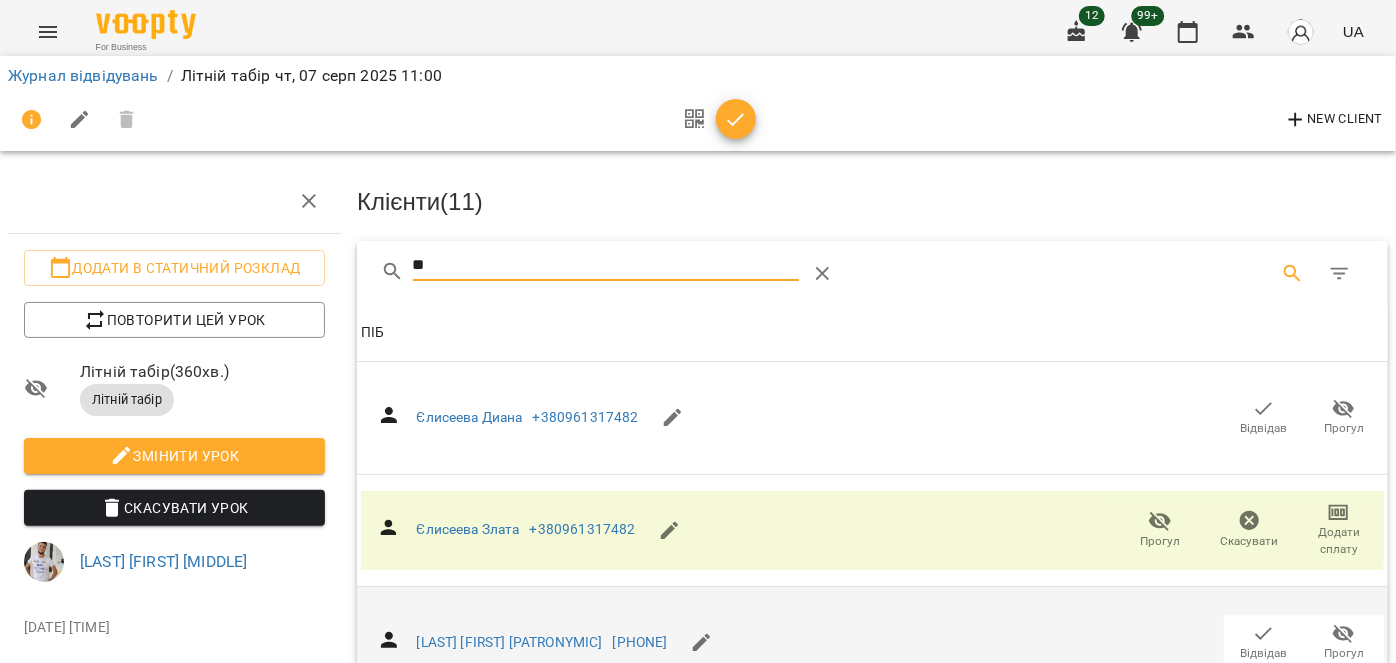 drag, startPoint x: 450, startPoint y: 179, endPoint x: 379, endPoint y: 175, distance: 71.11259 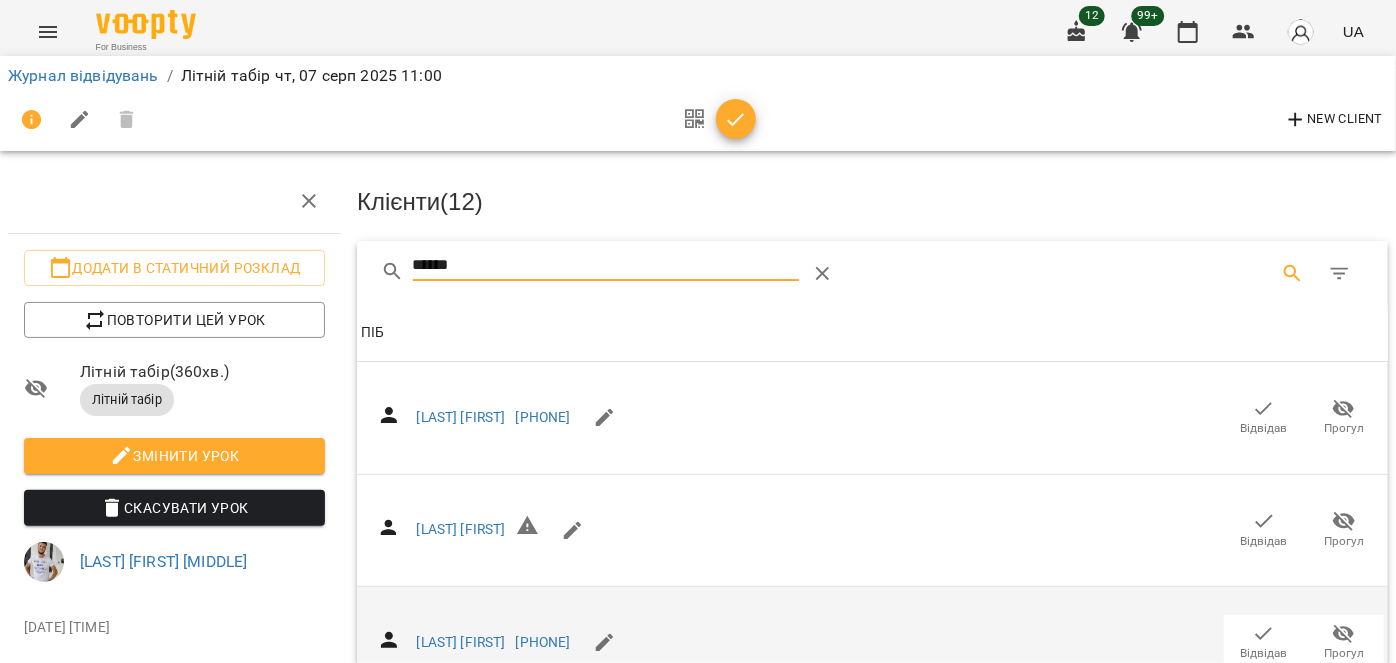 scroll, scrollTop: 0, scrollLeft: 0, axis: both 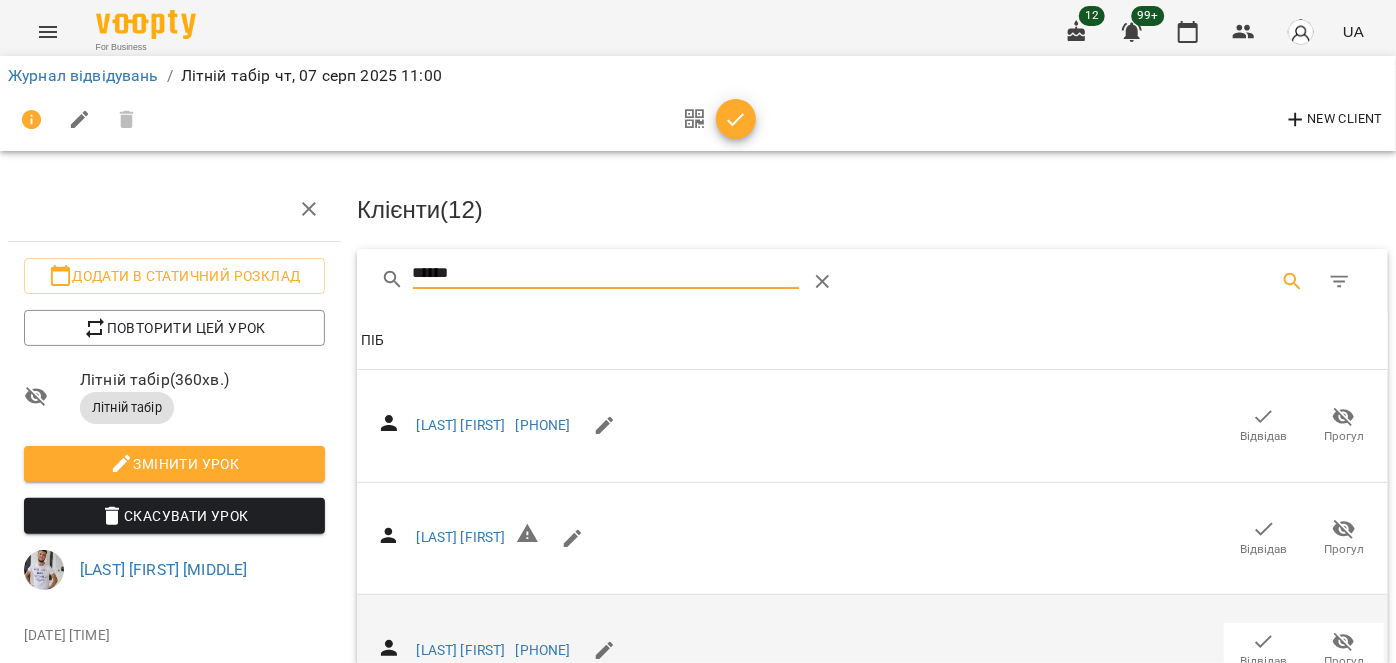 type on "******" 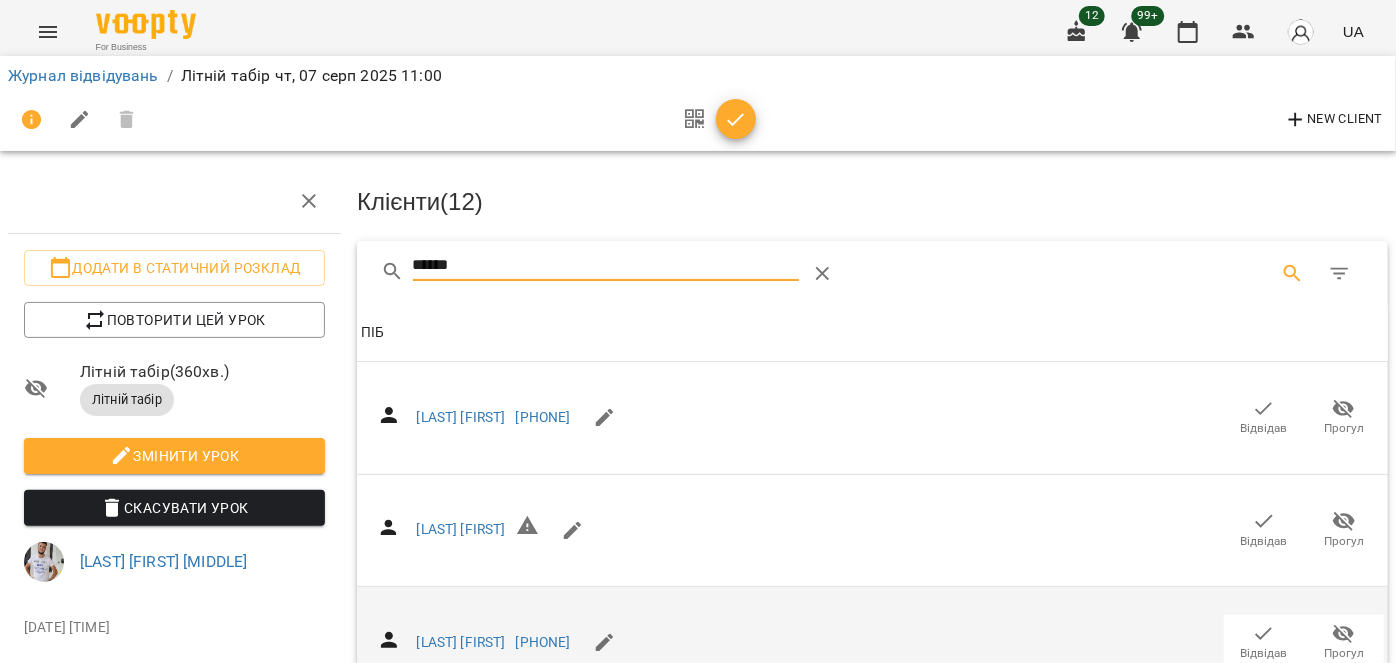 scroll, scrollTop: 0, scrollLeft: 0, axis: both 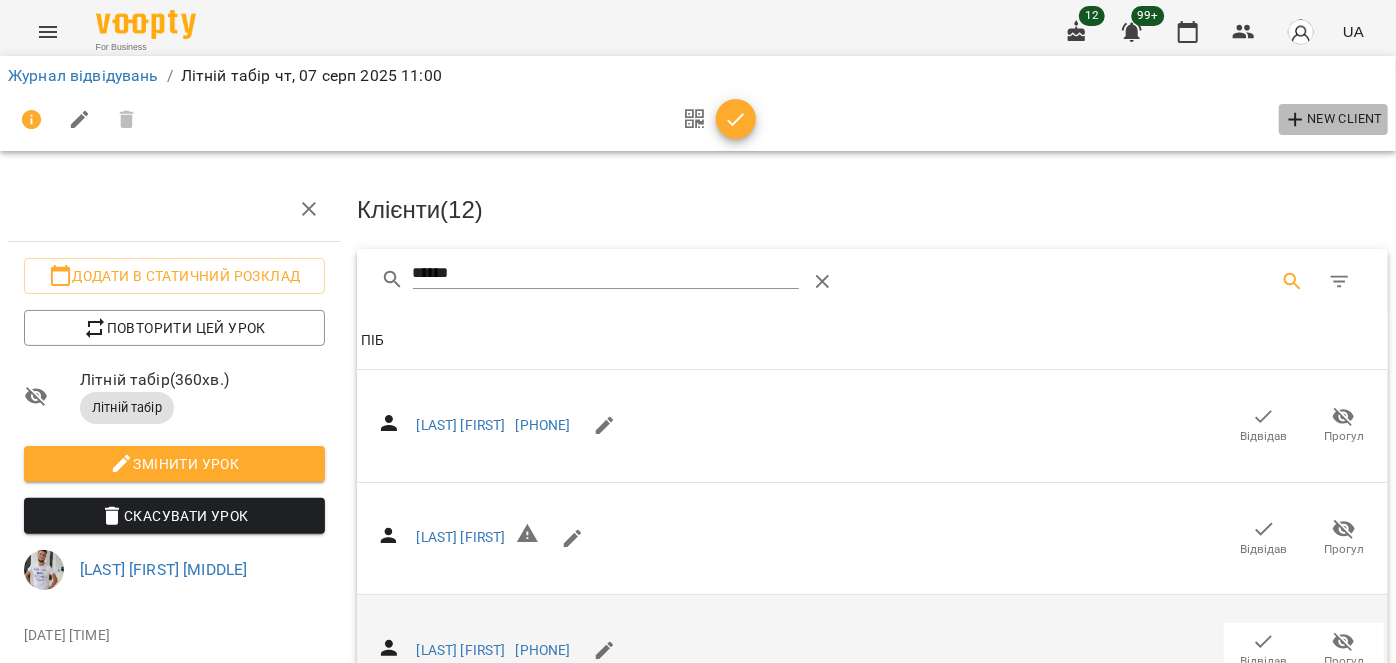 click on "New Client" at bounding box center [1333, 120] 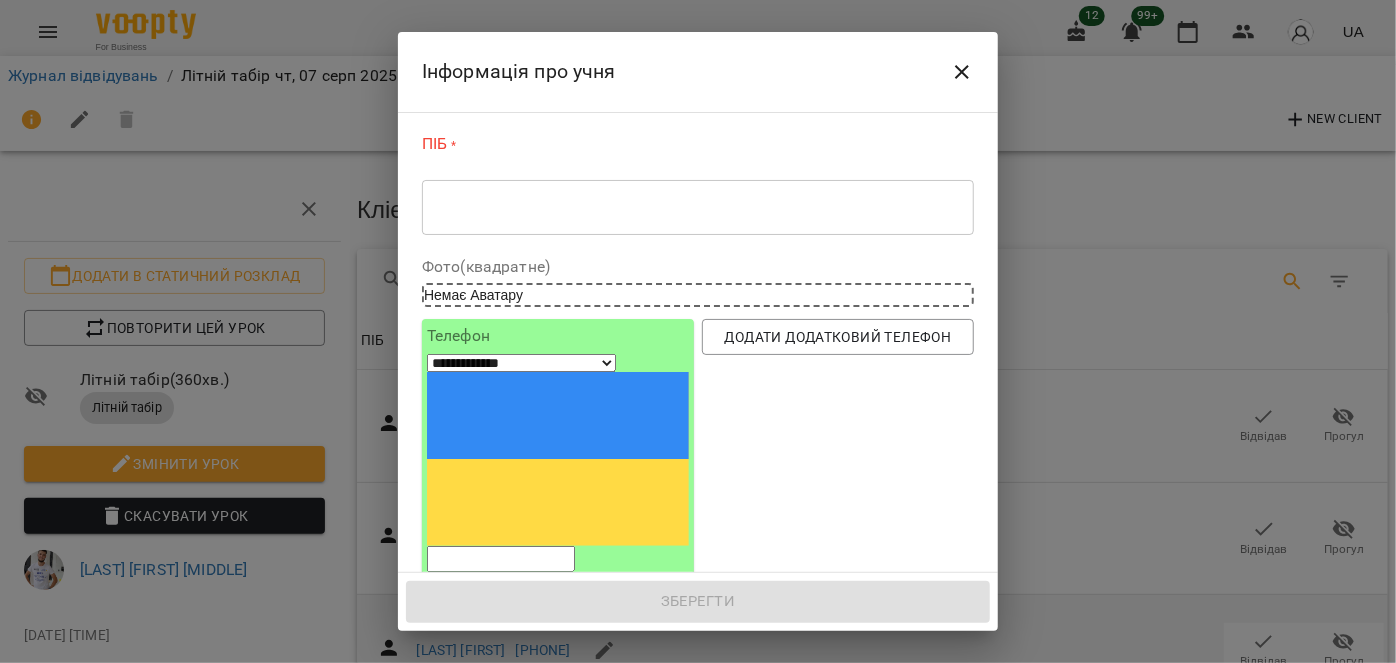 click at bounding box center [698, 207] 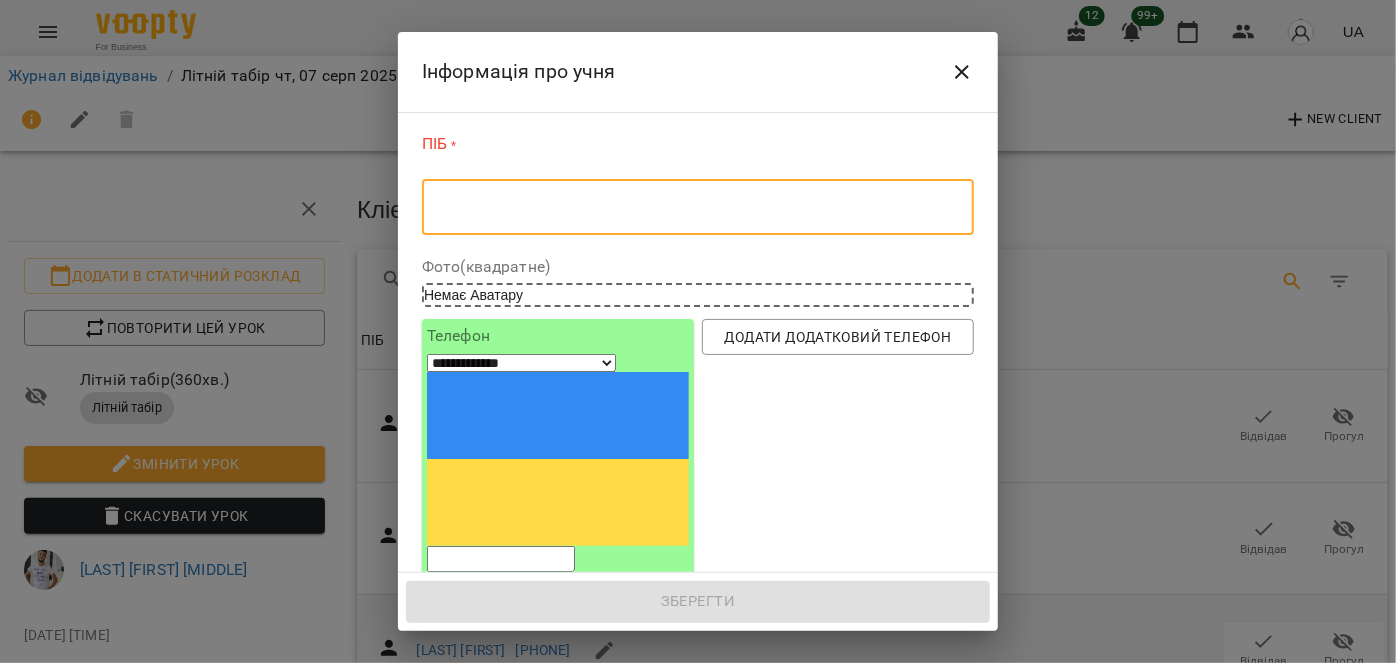 paste on "**********" 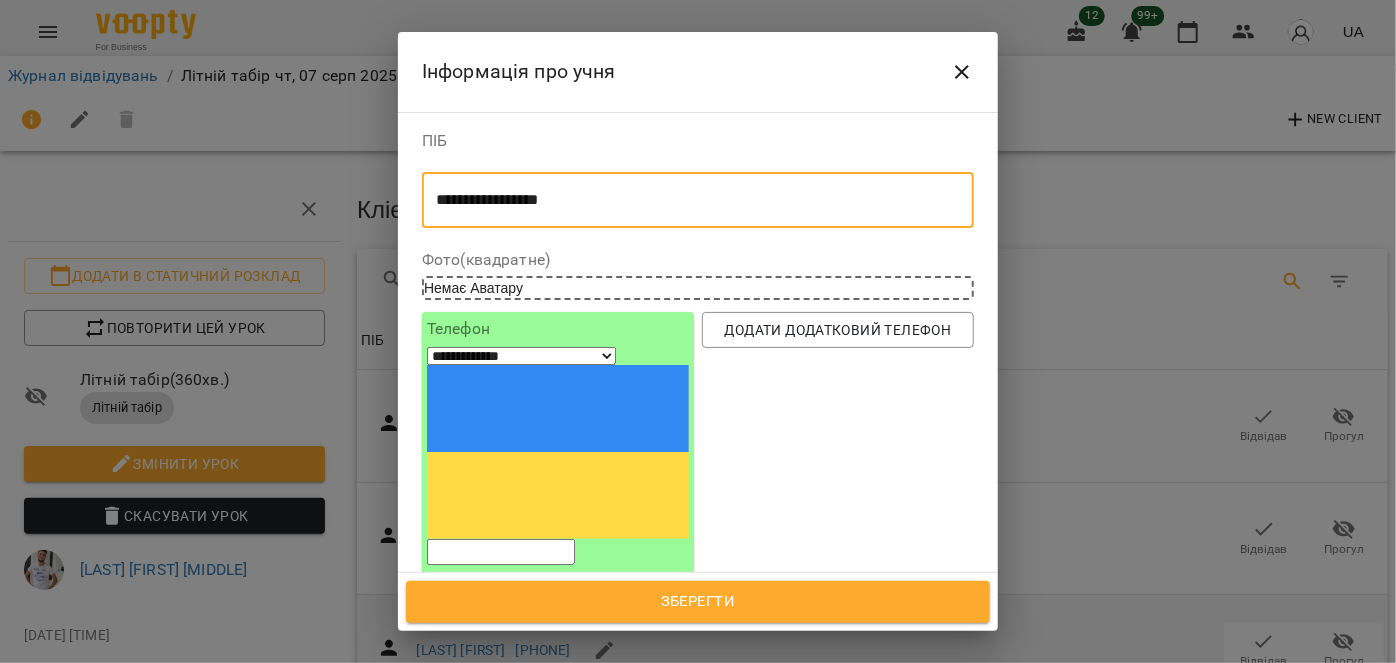type on "**********" 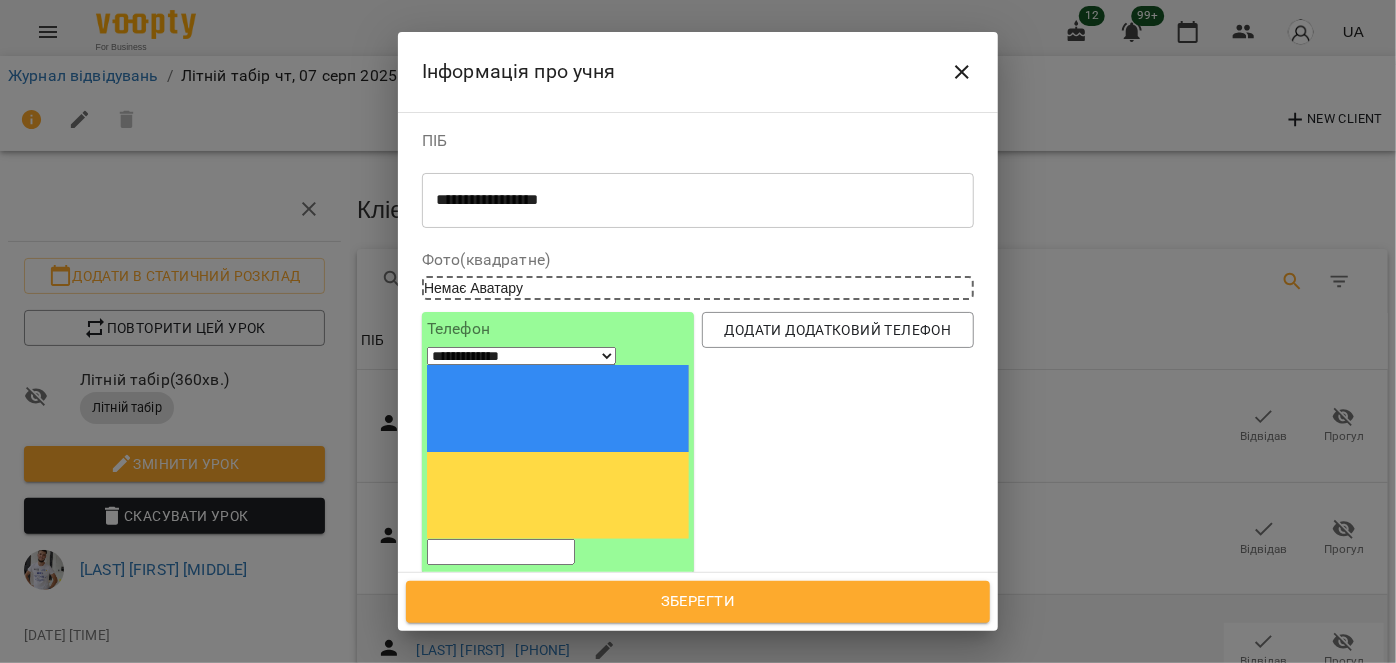 paste on "*********" 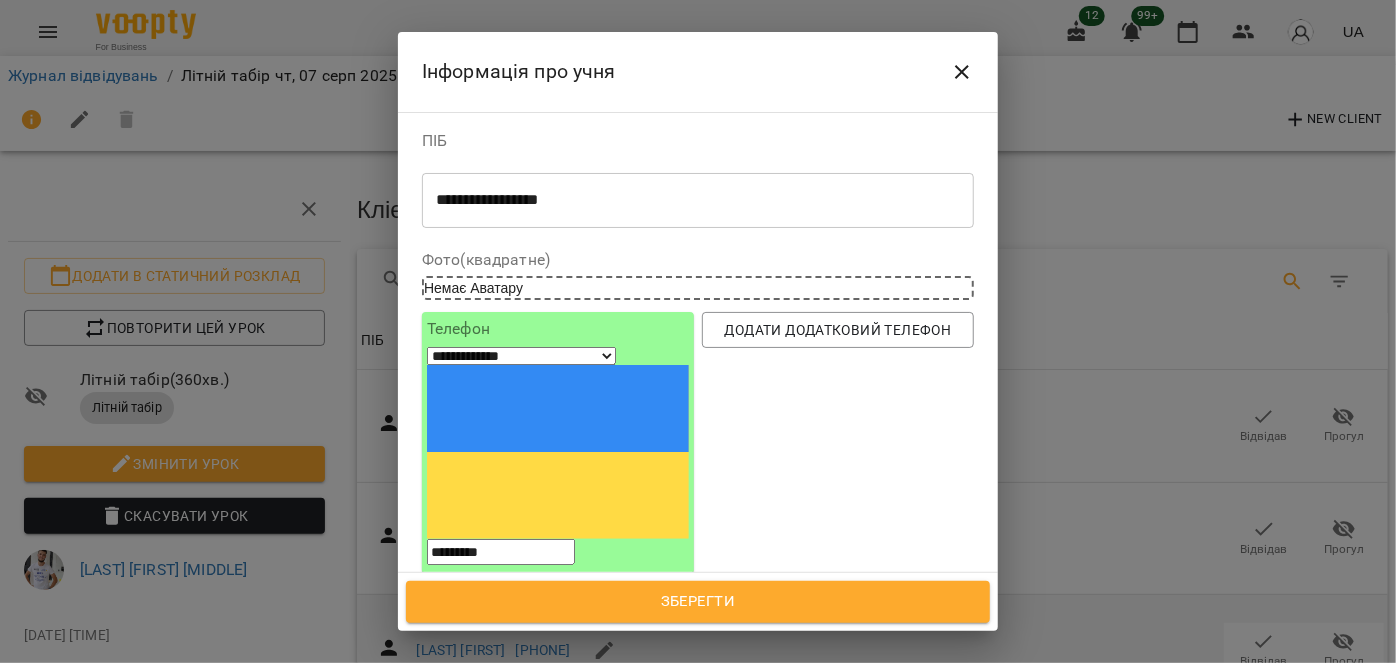 type on "*********" 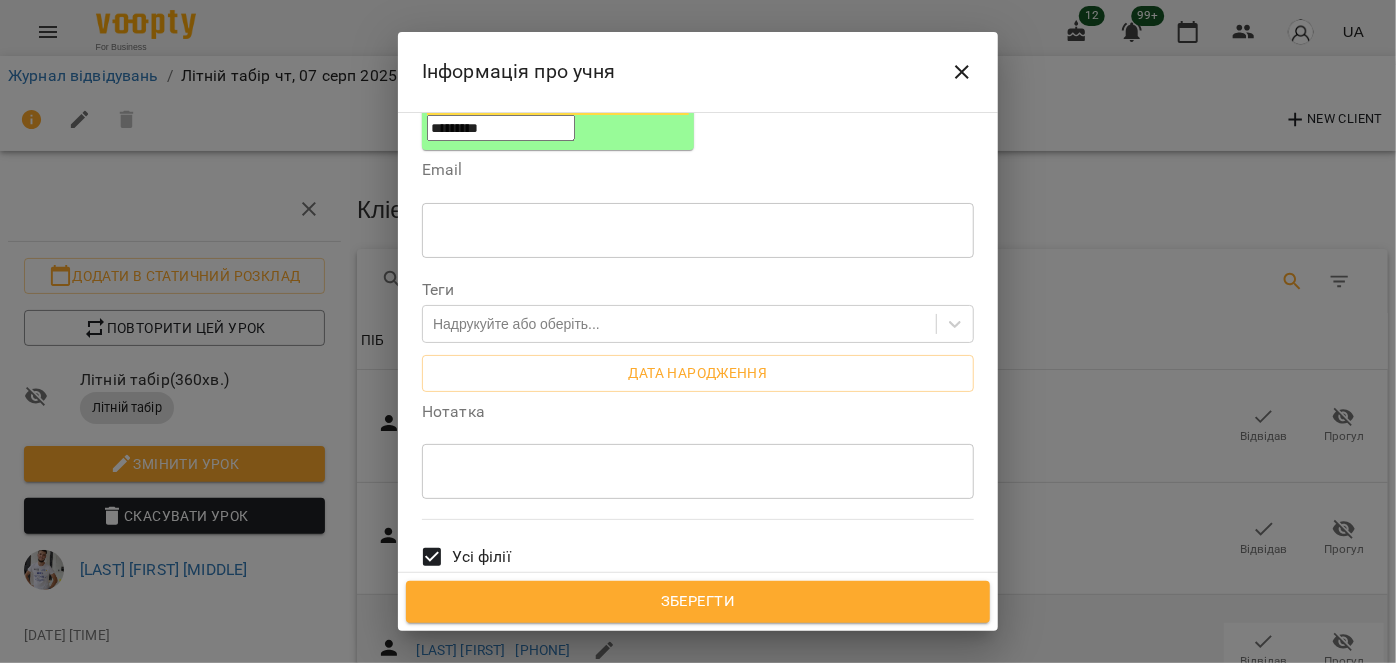 scroll, scrollTop: 454, scrollLeft: 0, axis: vertical 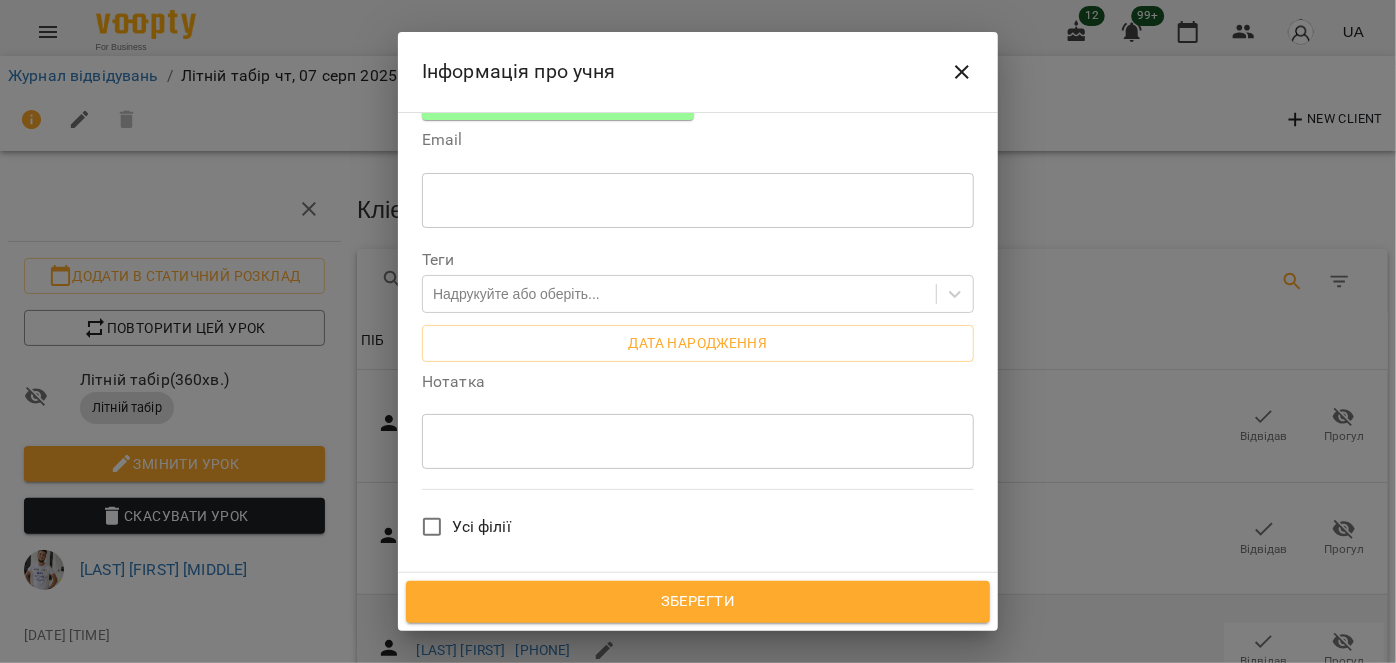 click on "Зберегти" at bounding box center [698, 602] 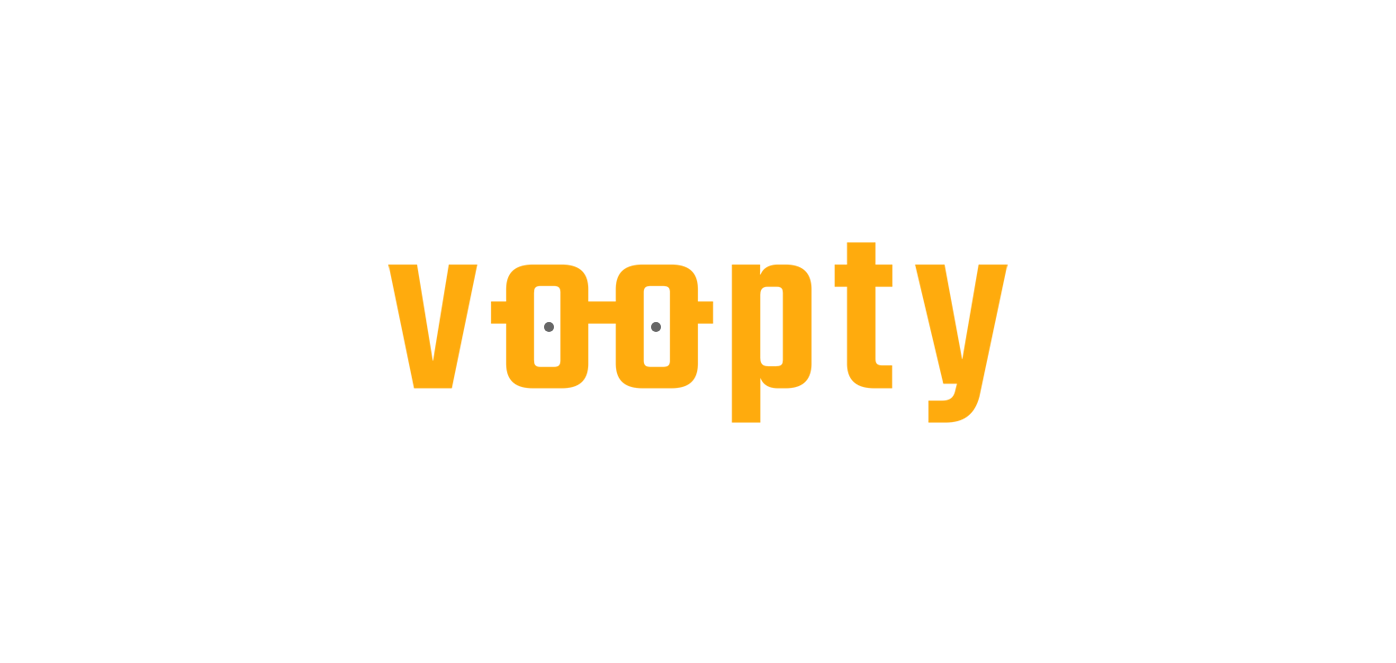 scroll, scrollTop: 0, scrollLeft: 0, axis: both 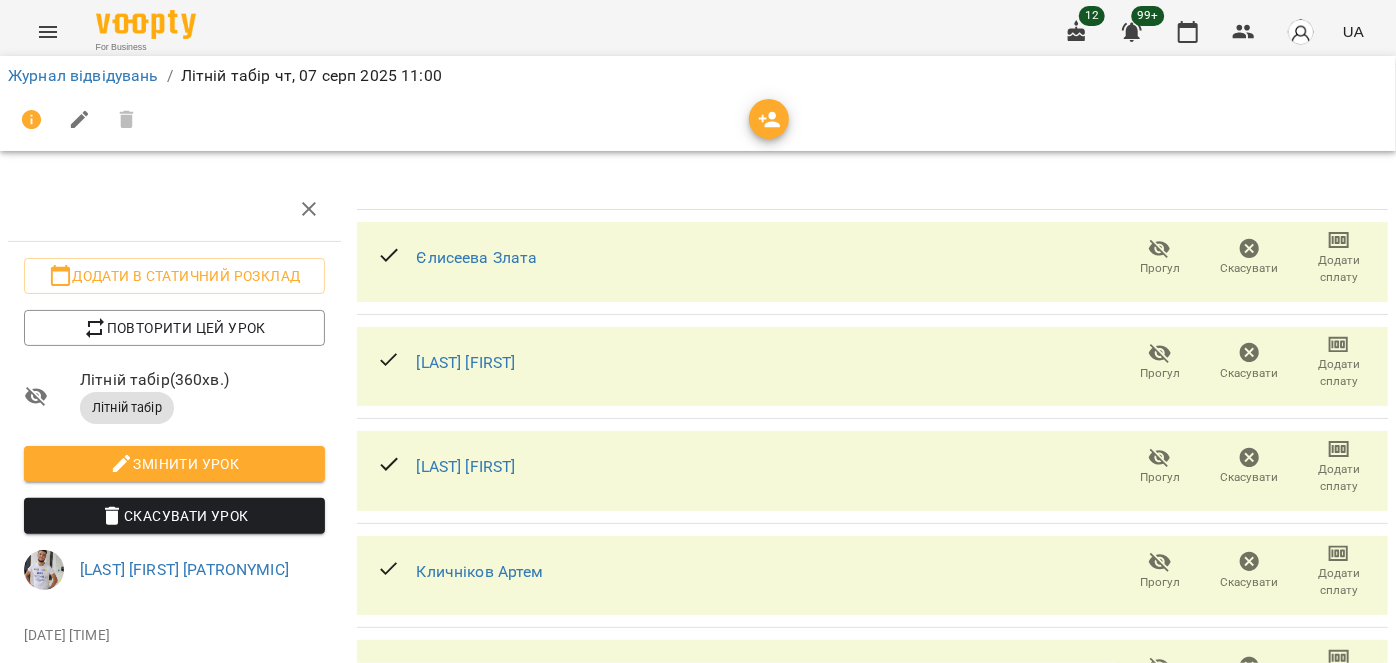 click 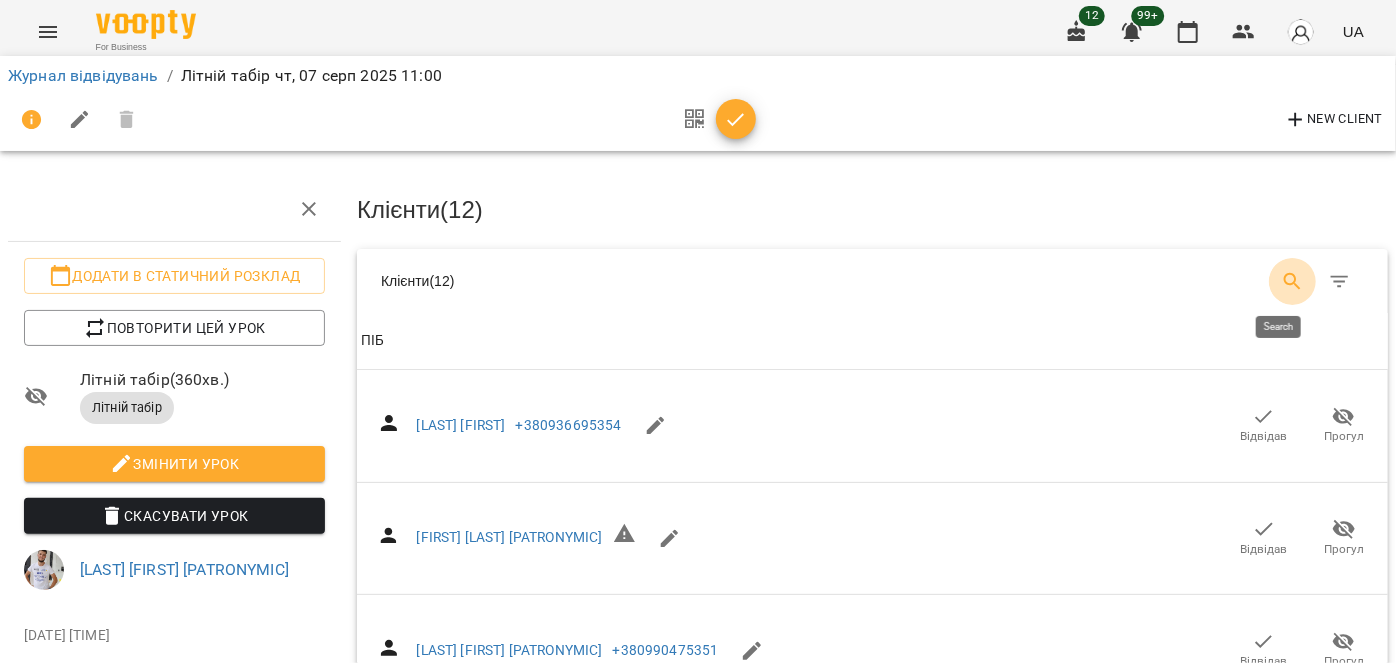 click 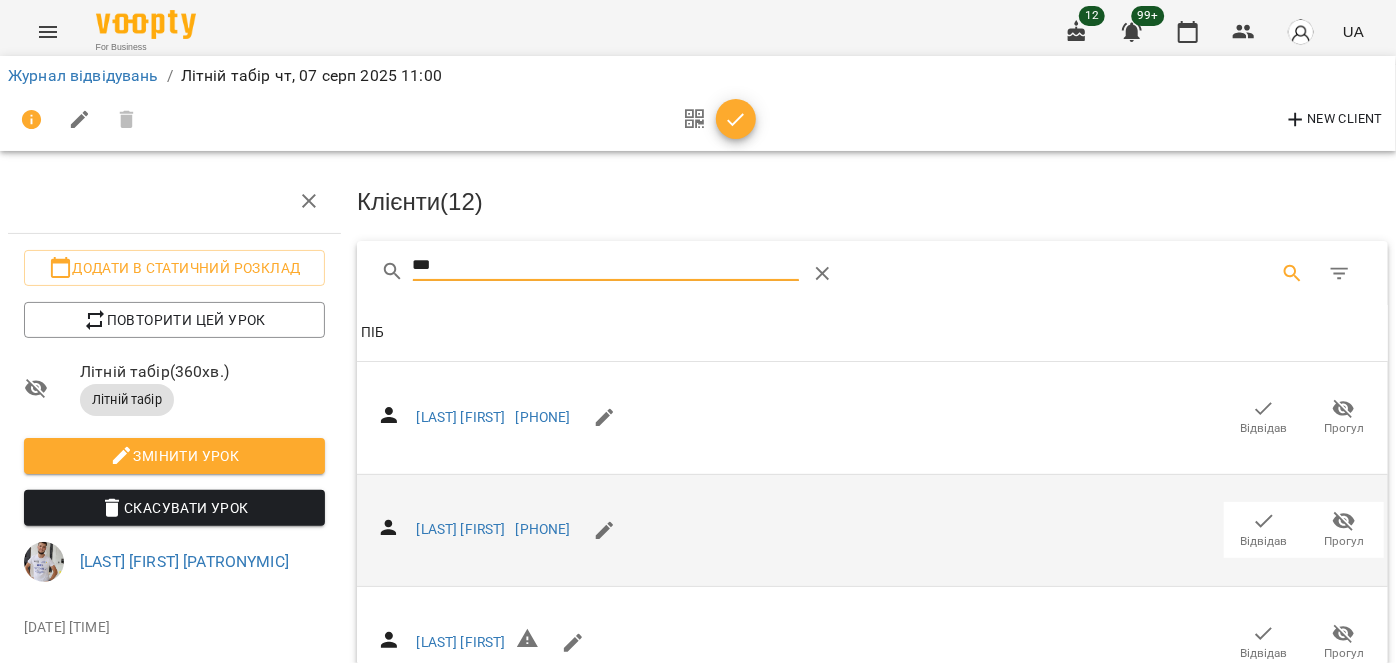 scroll, scrollTop: 90, scrollLeft: 0, axis: vertical 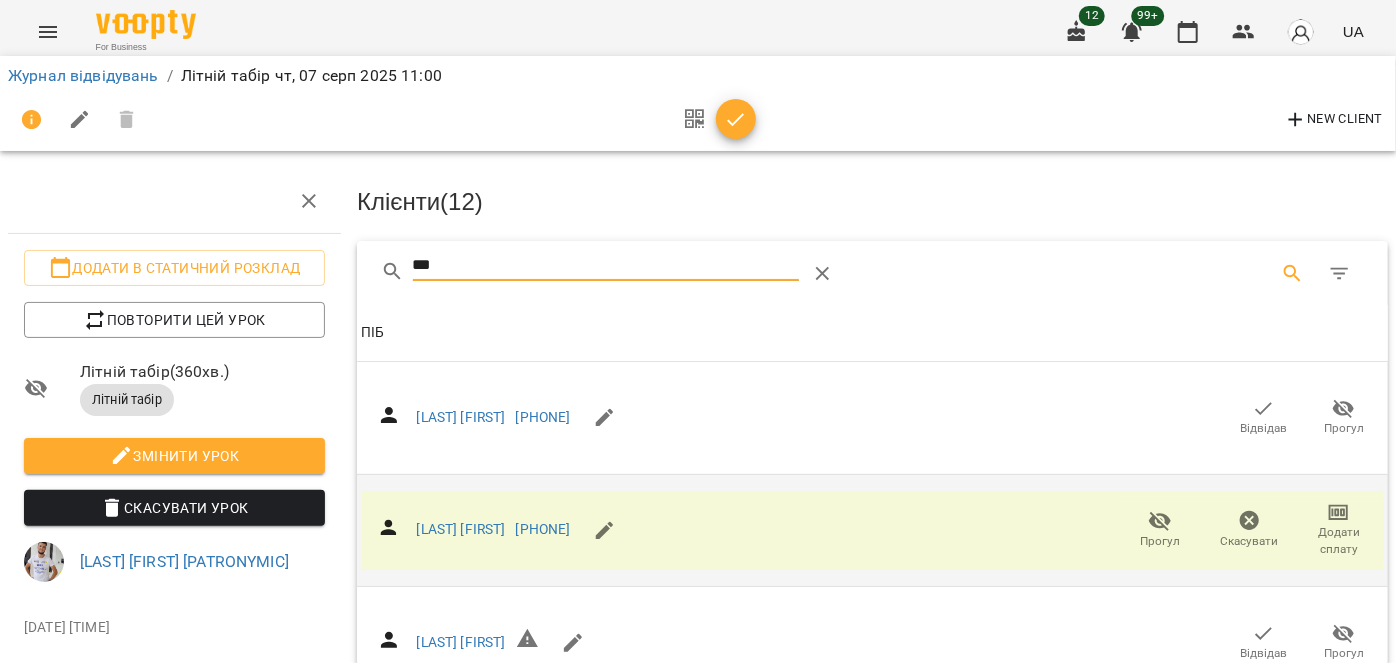 drag, startPoint x: 501, startPoint y: 184, endPoint x: 375, endPoint y: 179, distance: 126.09917 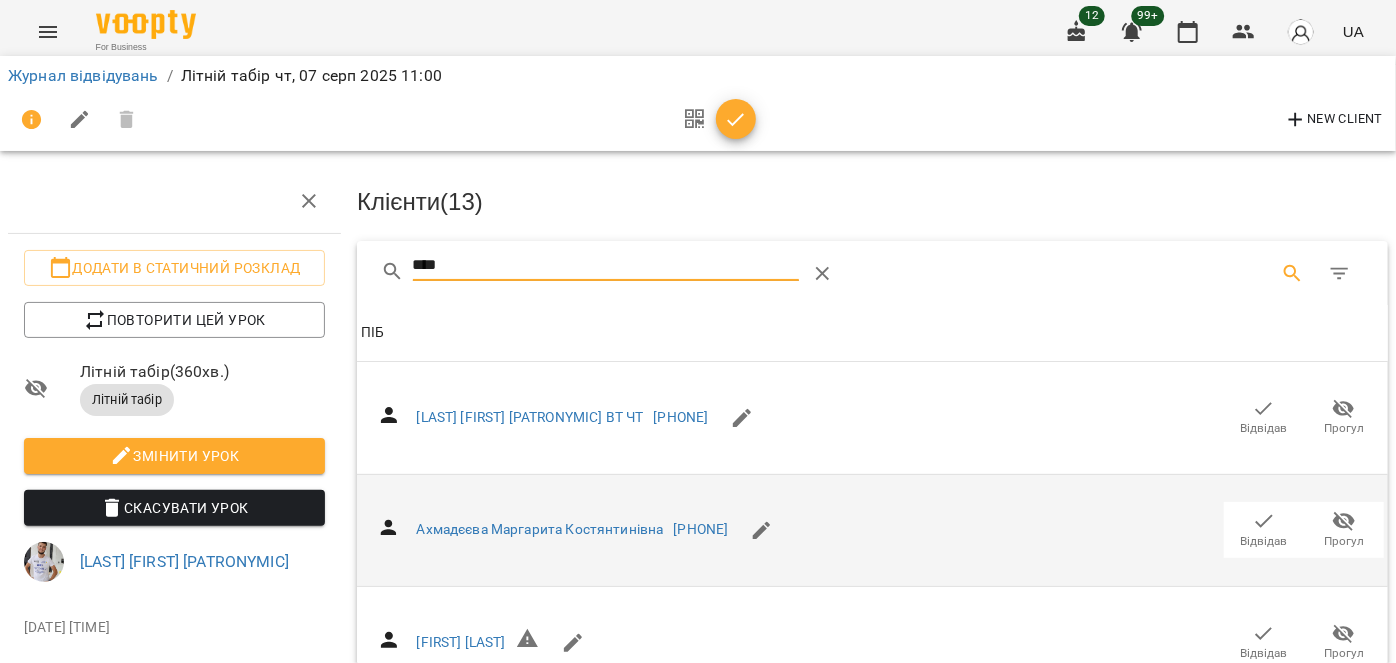 scroll, scrollTop: 1727, scrollLeft: 0, axis: vertical 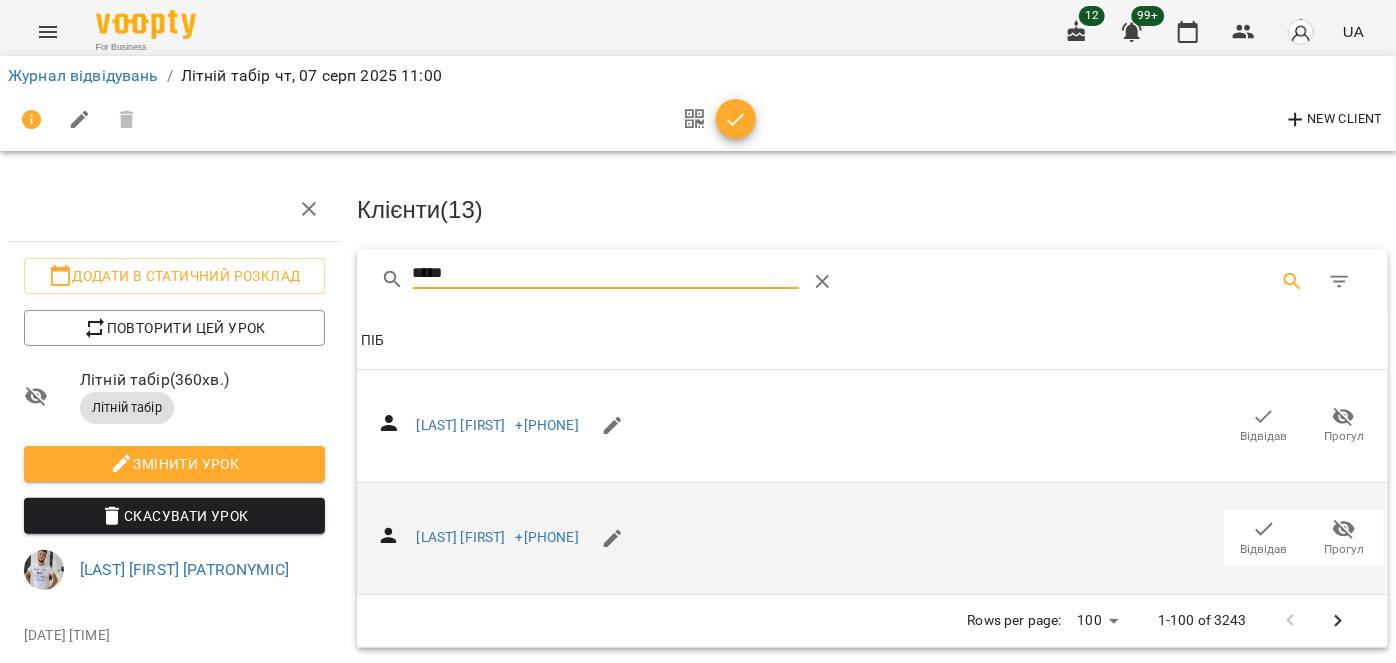 type on "*****" 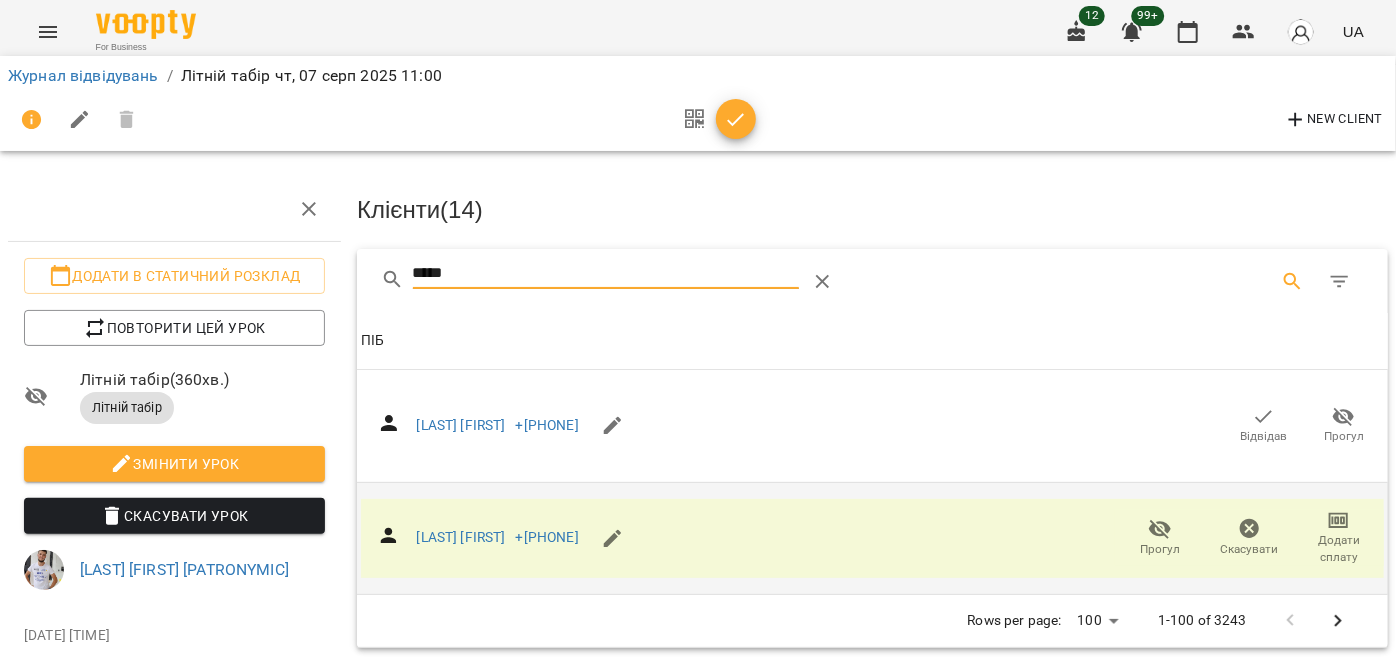 drag, startPoint x: 529, startPoint y: 267, endPoint x: 365, endPoint y: 269, distance: 164.01219 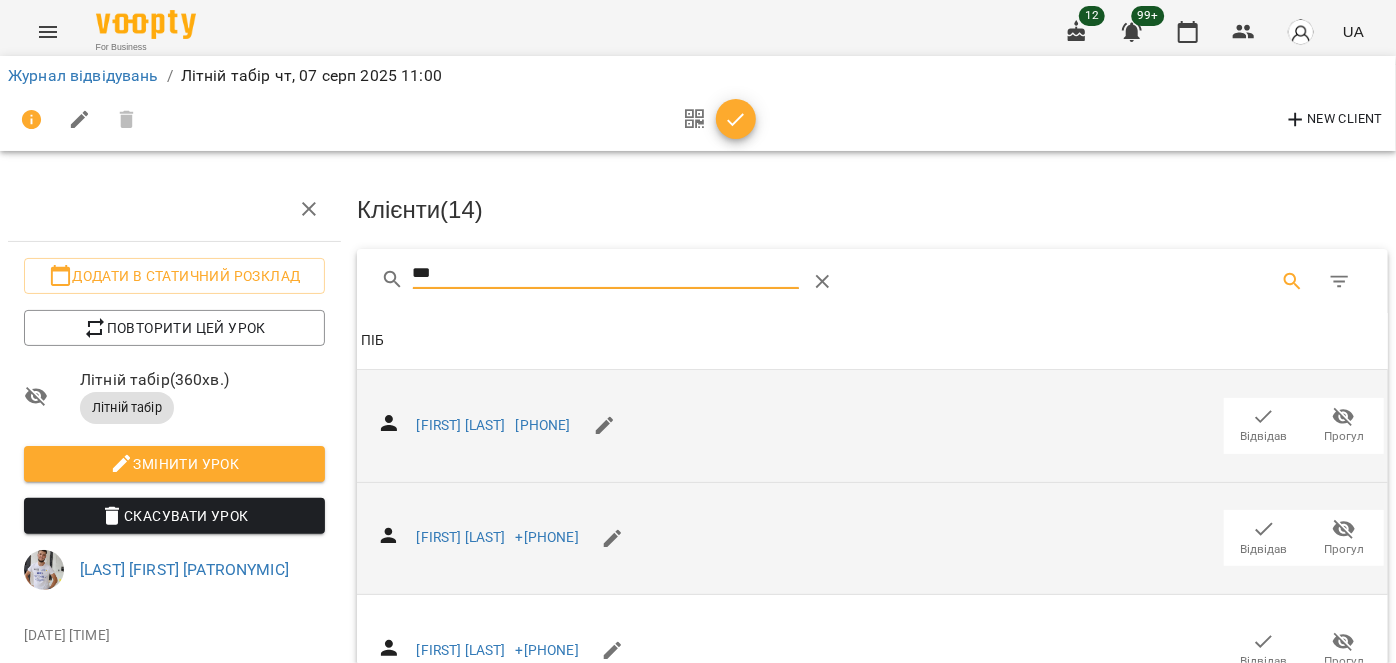 type on "***" 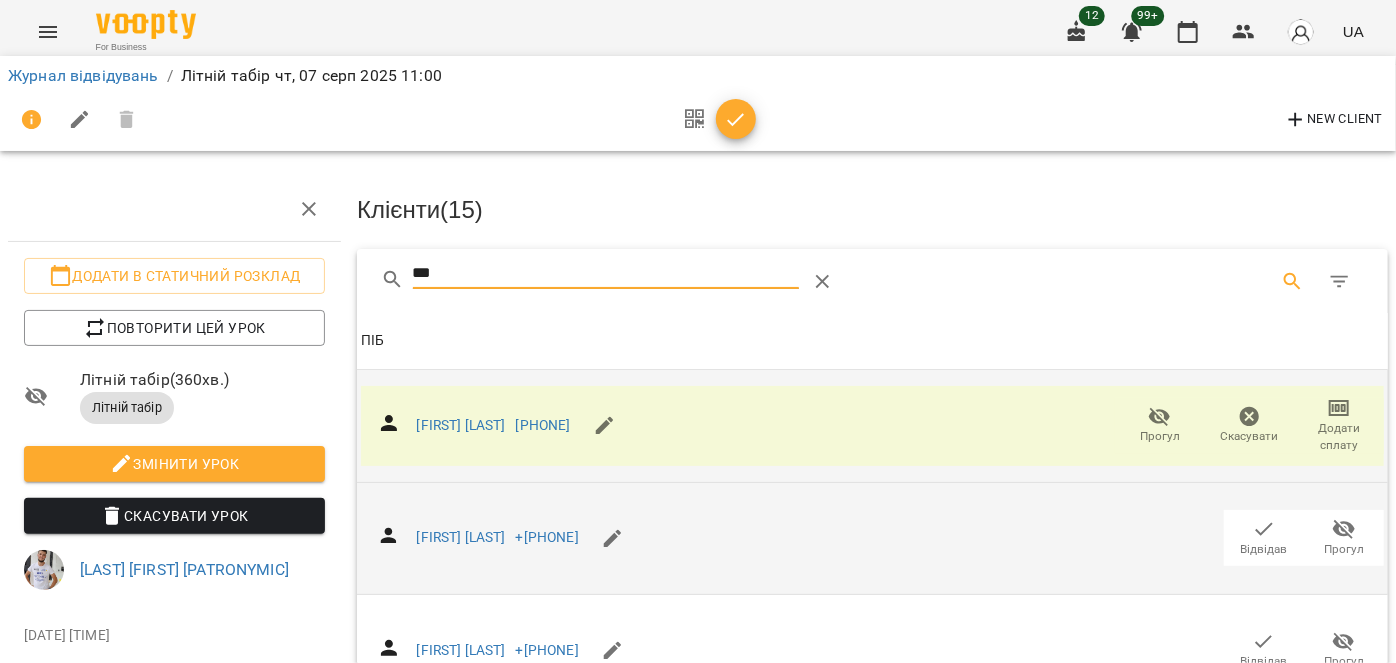 drag, startPoint x: 465, startPoint y: 272, endPoint x: 357, endPoint y: 274, distance: 108.01852 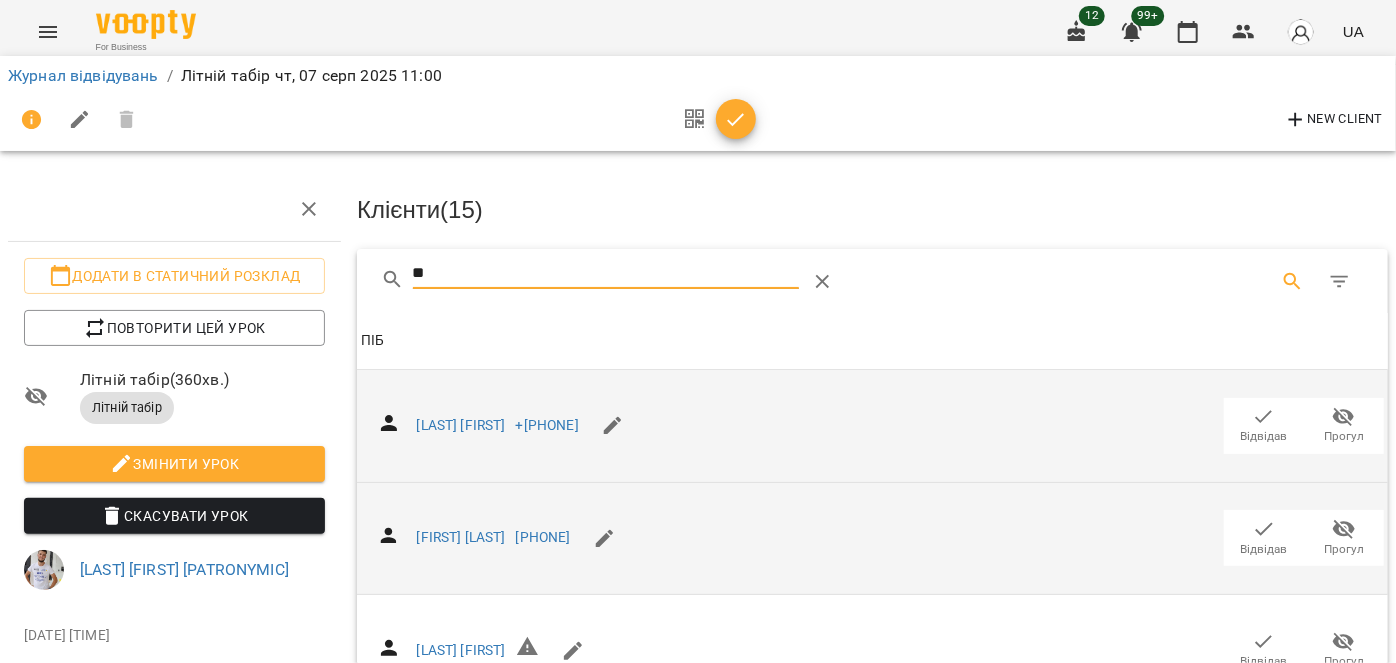 type on "***" 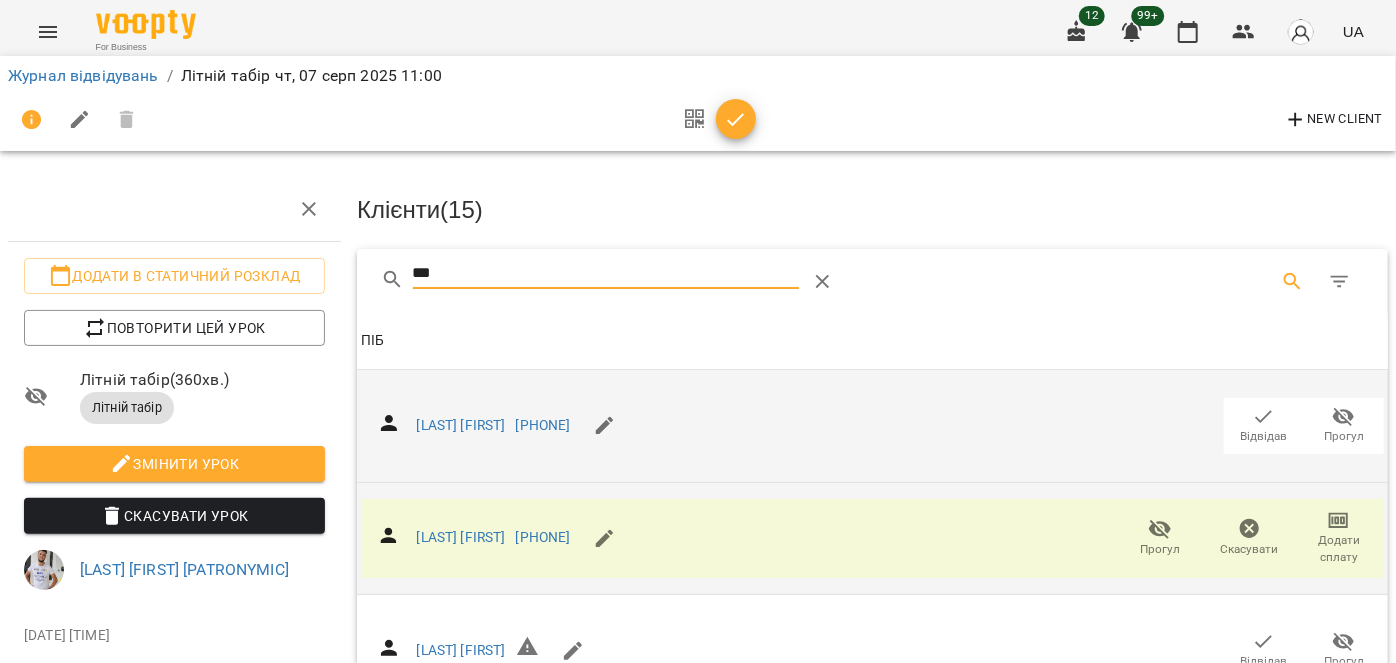 drag, startPoint x: 358, startPoint y: 273, endPoint x: 338, endPoint y: 274, distance: 20.024984 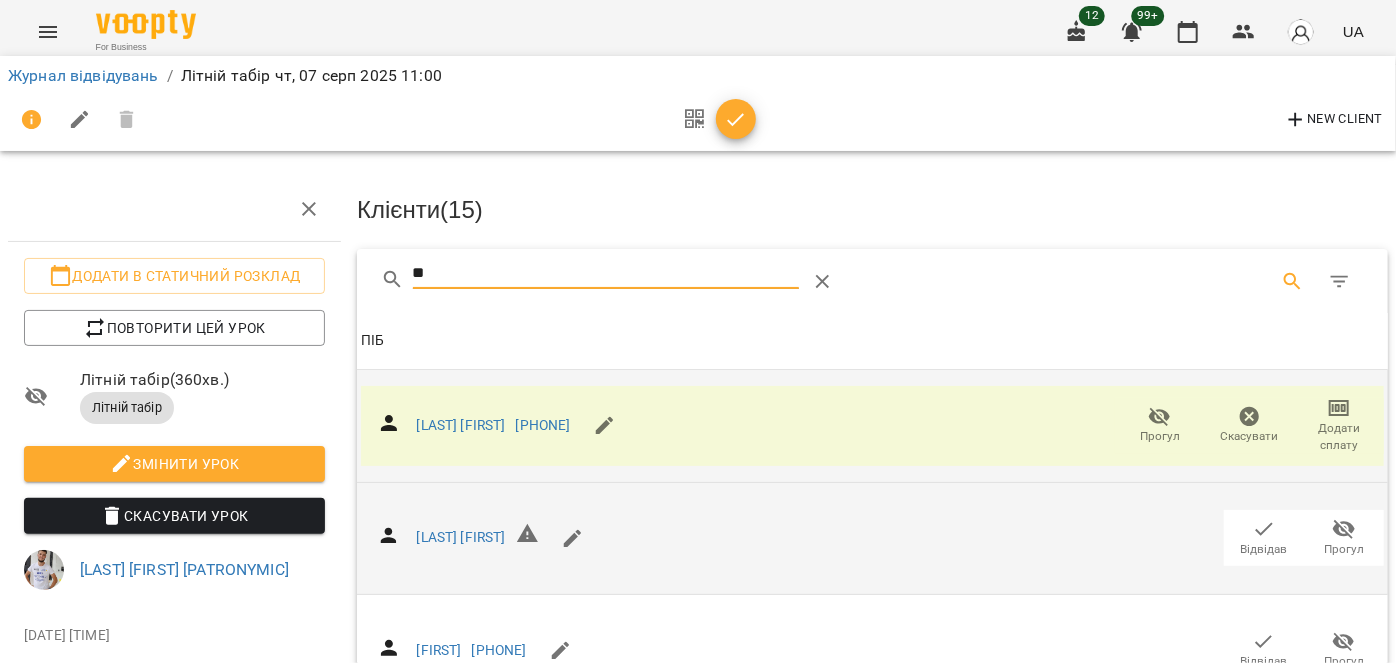 type on "*" 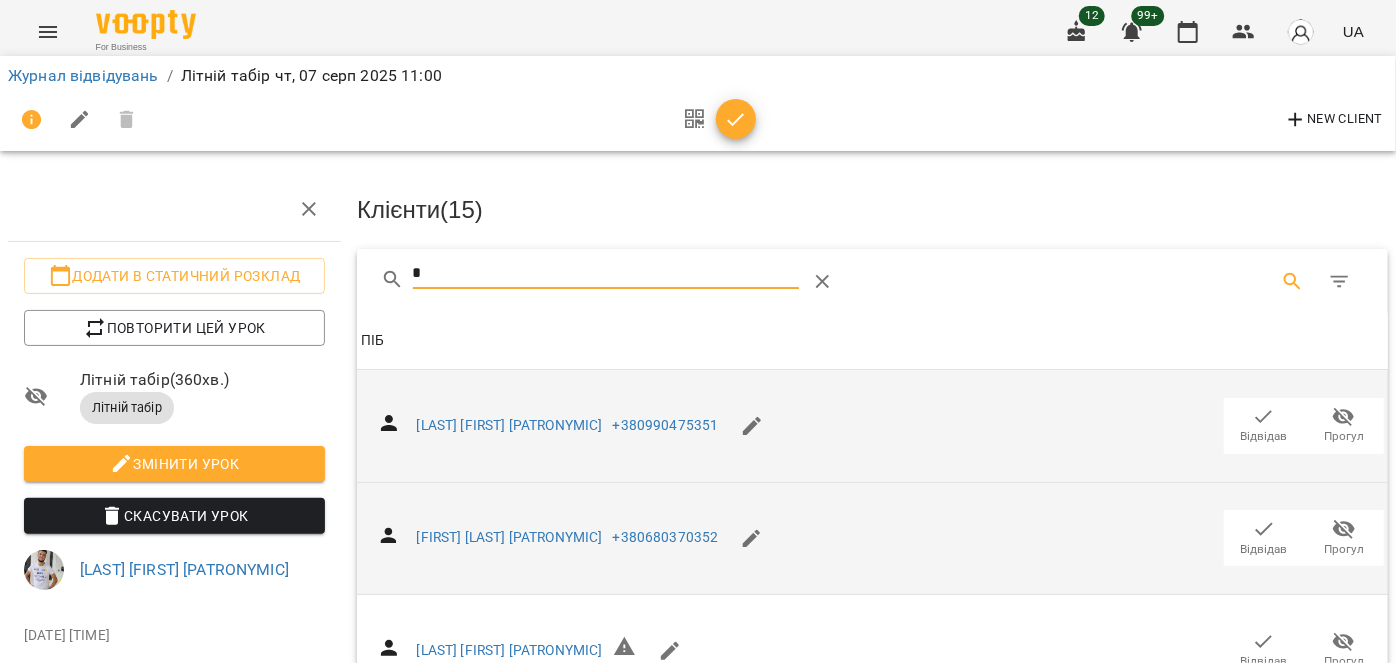 type on "**" 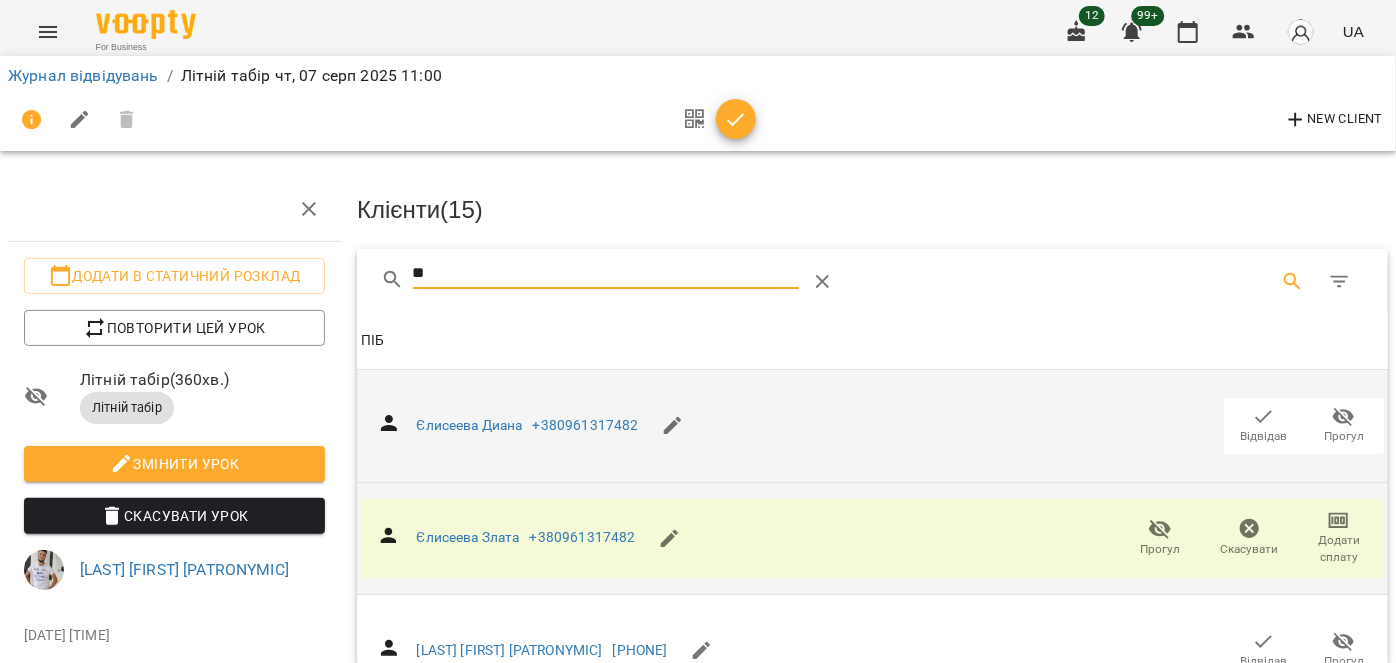 drag, startPoint x: 451, startPoint y: 266, endPoint x: 347, endPoint y: 264, distance: 104.019226 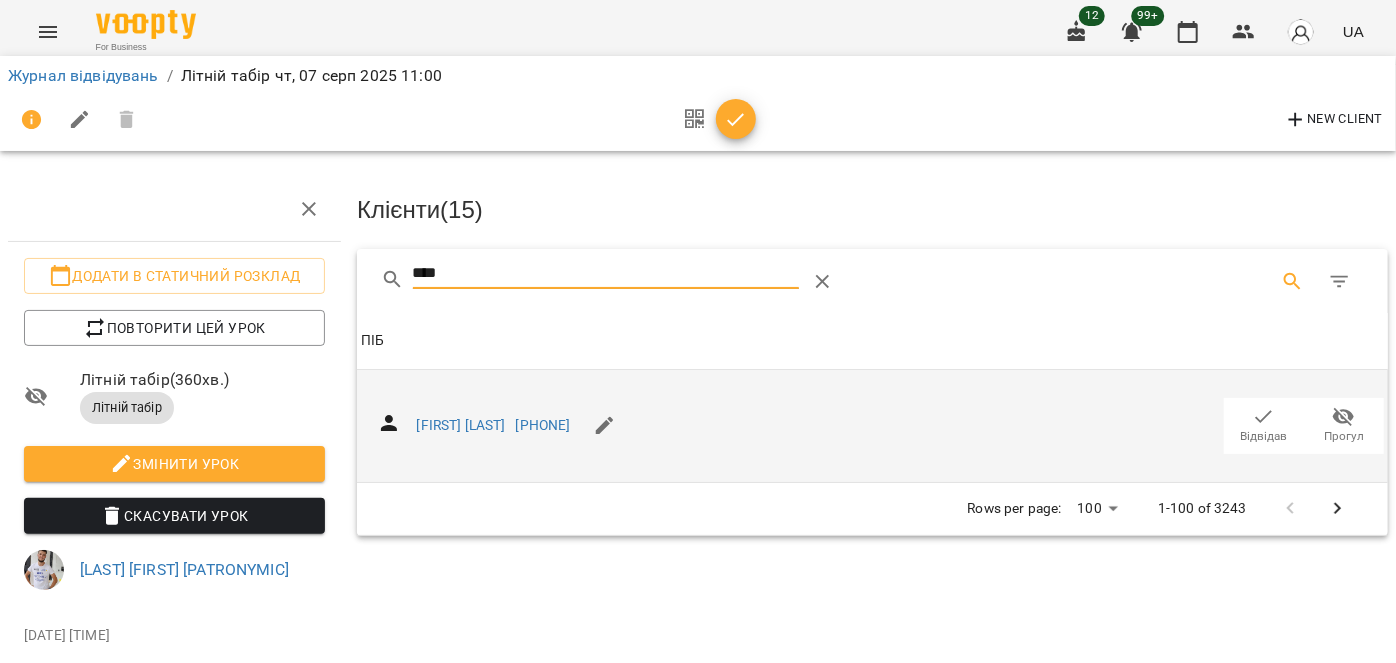 type on "****" 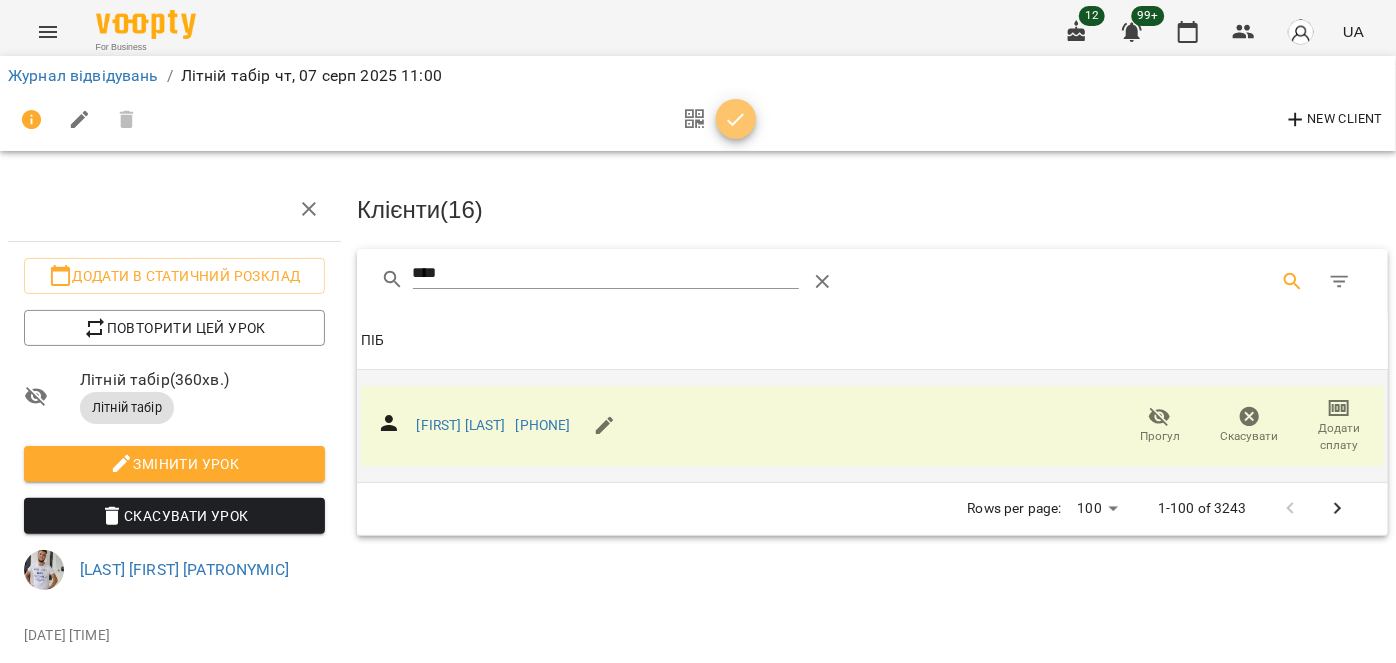 click 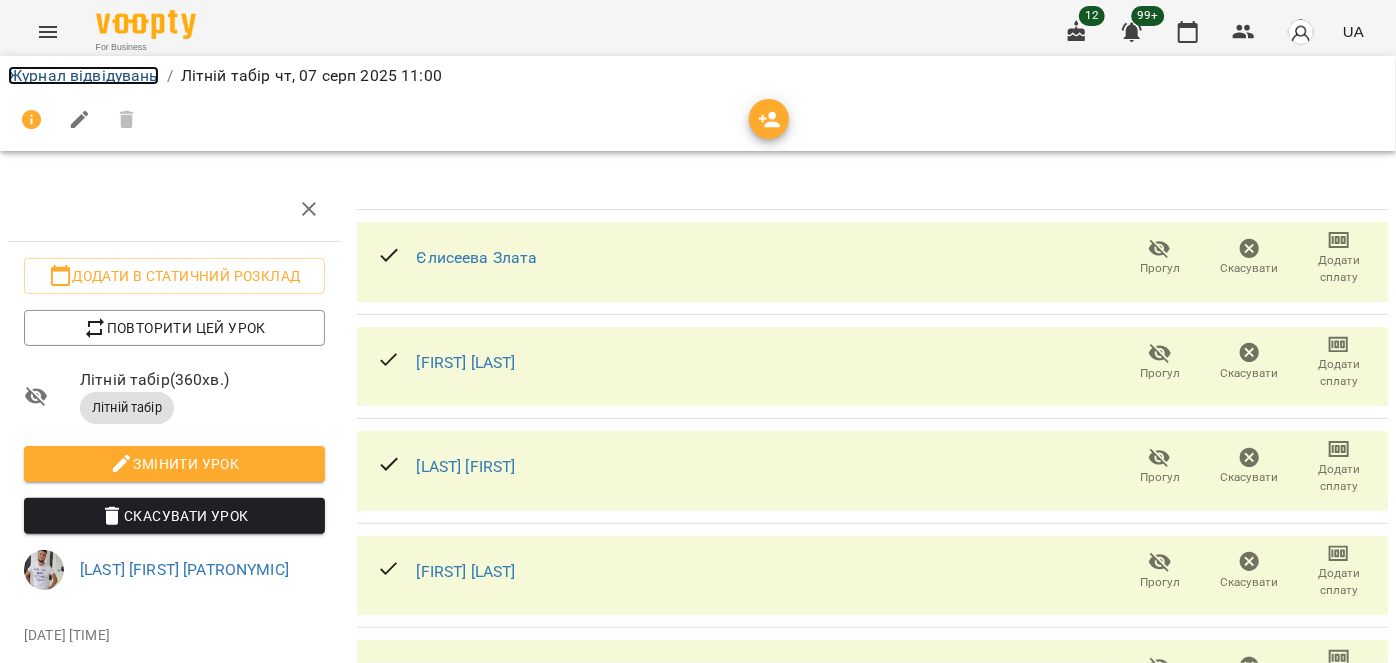 click on "Журнал відвідувань" at bounding box center [83, 75] 